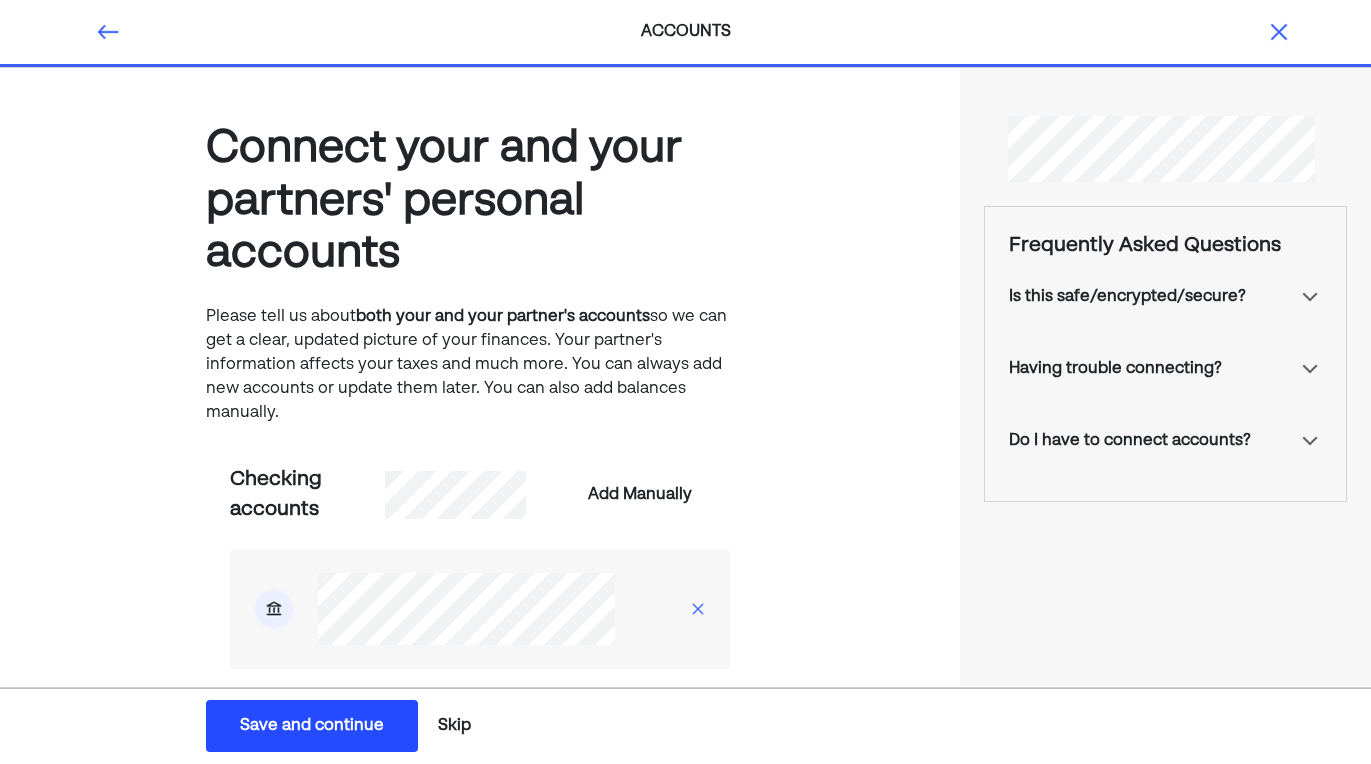 scroll, scrollTop: 1030, scrollLeft: 0, axis: vertical 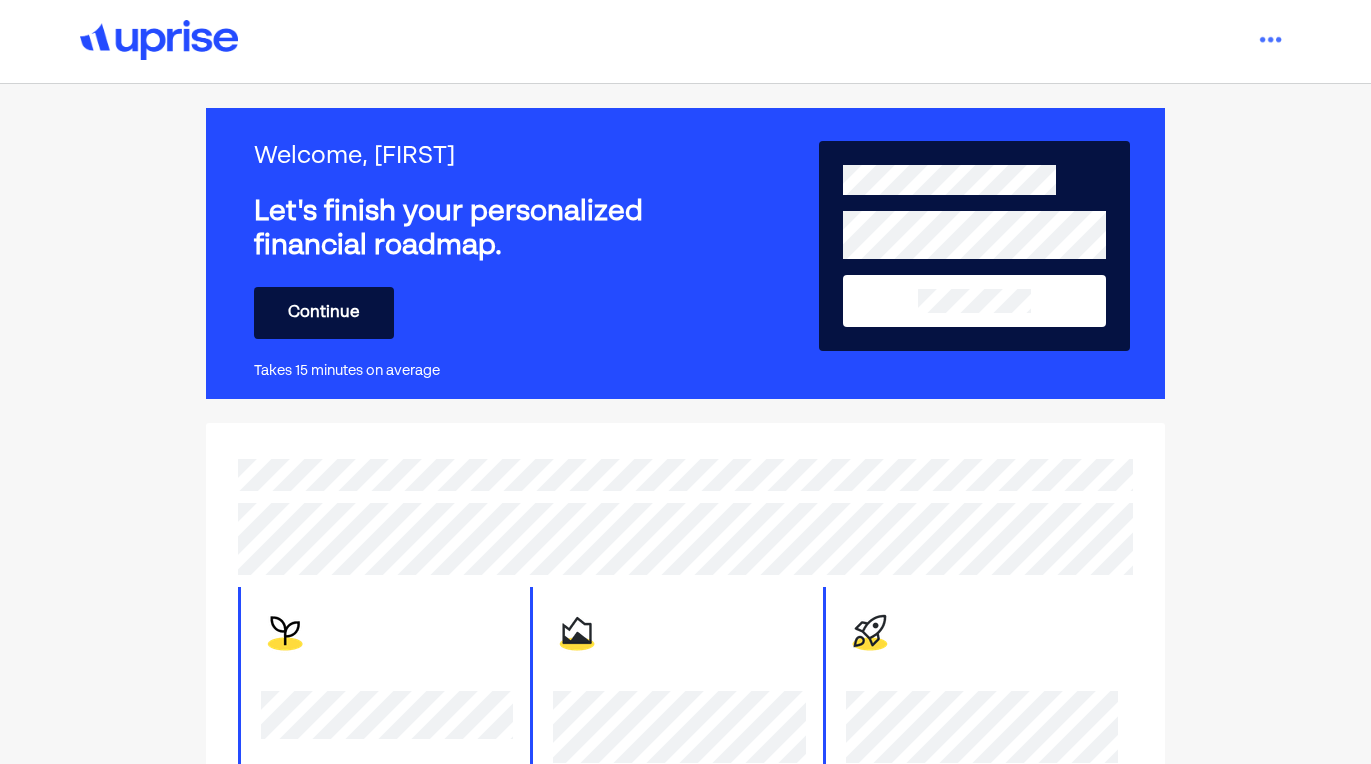 click on "Continue" at bounding box center (324, 313) 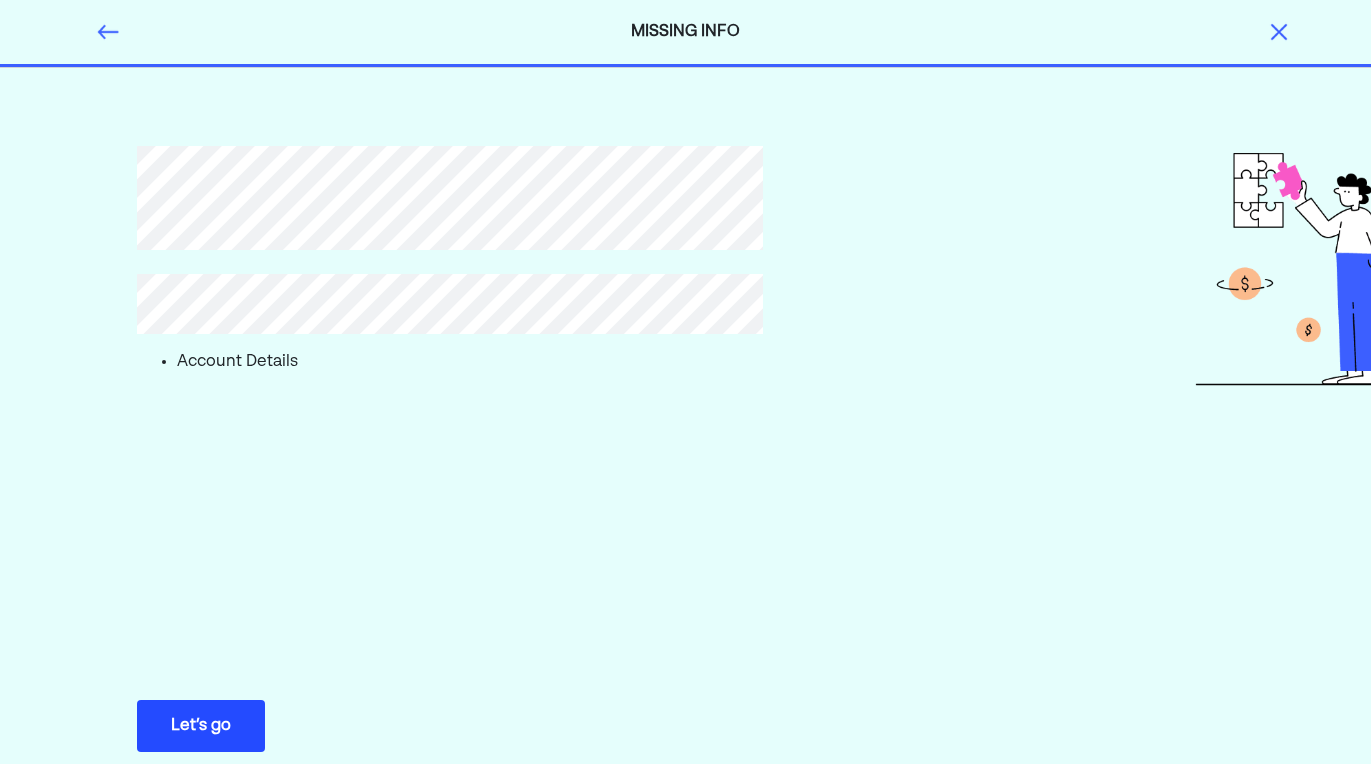 click on "Let’s go" at bounding box center (201, 726) 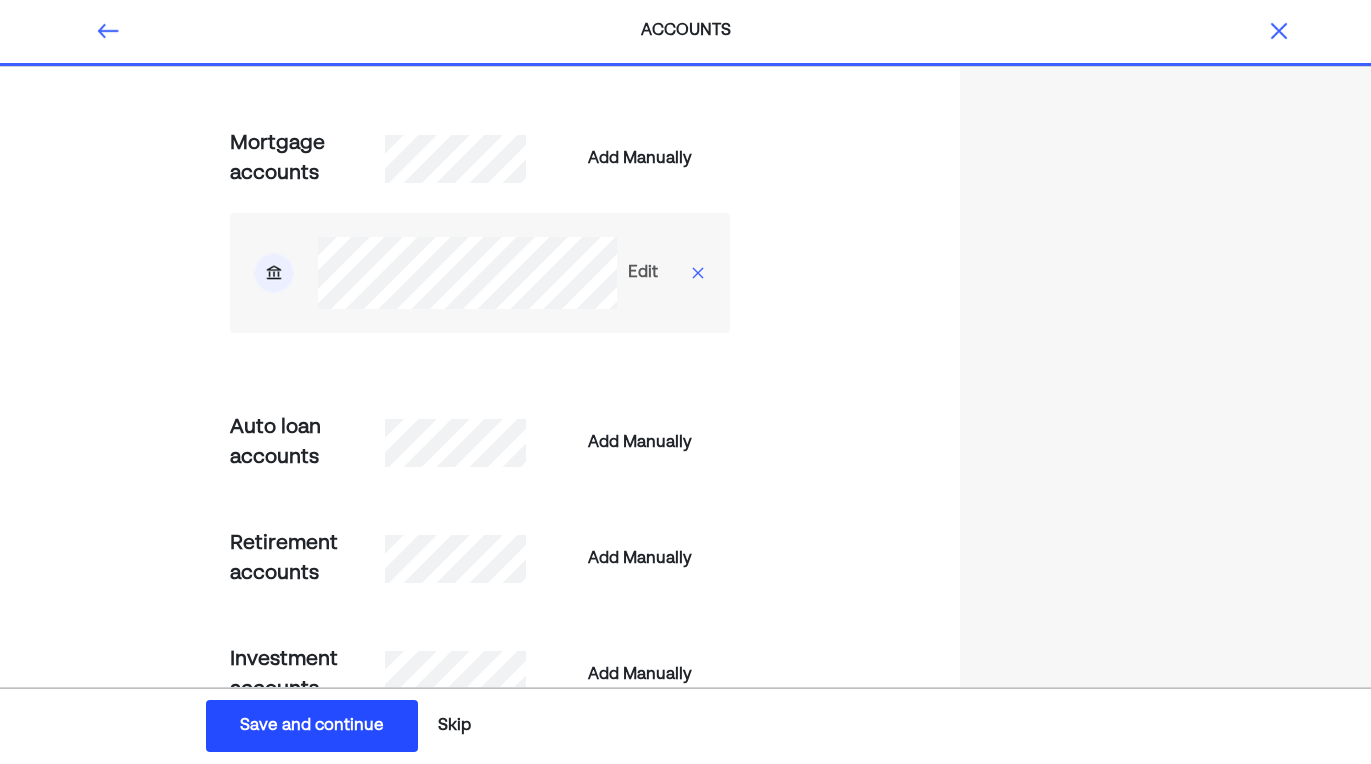 scroll, scrollTop: 1425, scrollLeft: 0, axis: vertical 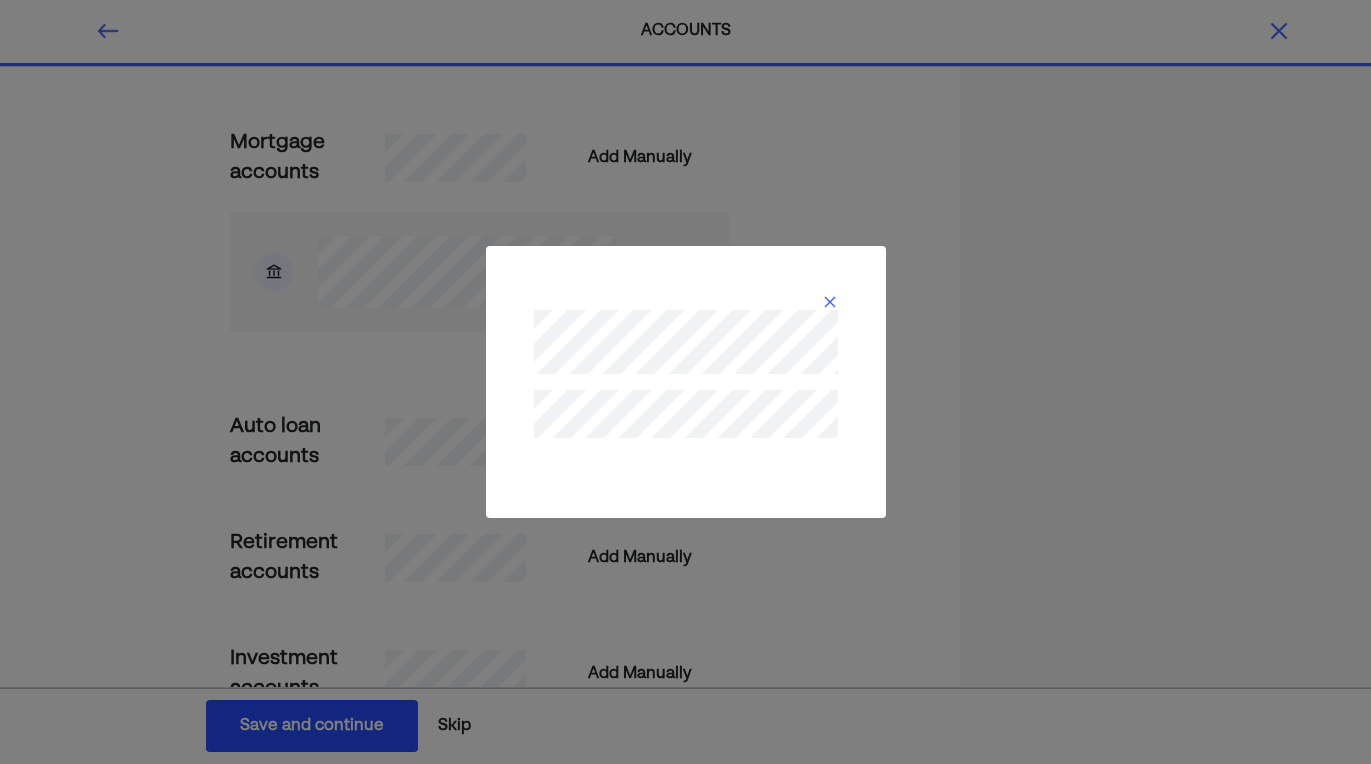 click at bounding box center [830, 302] 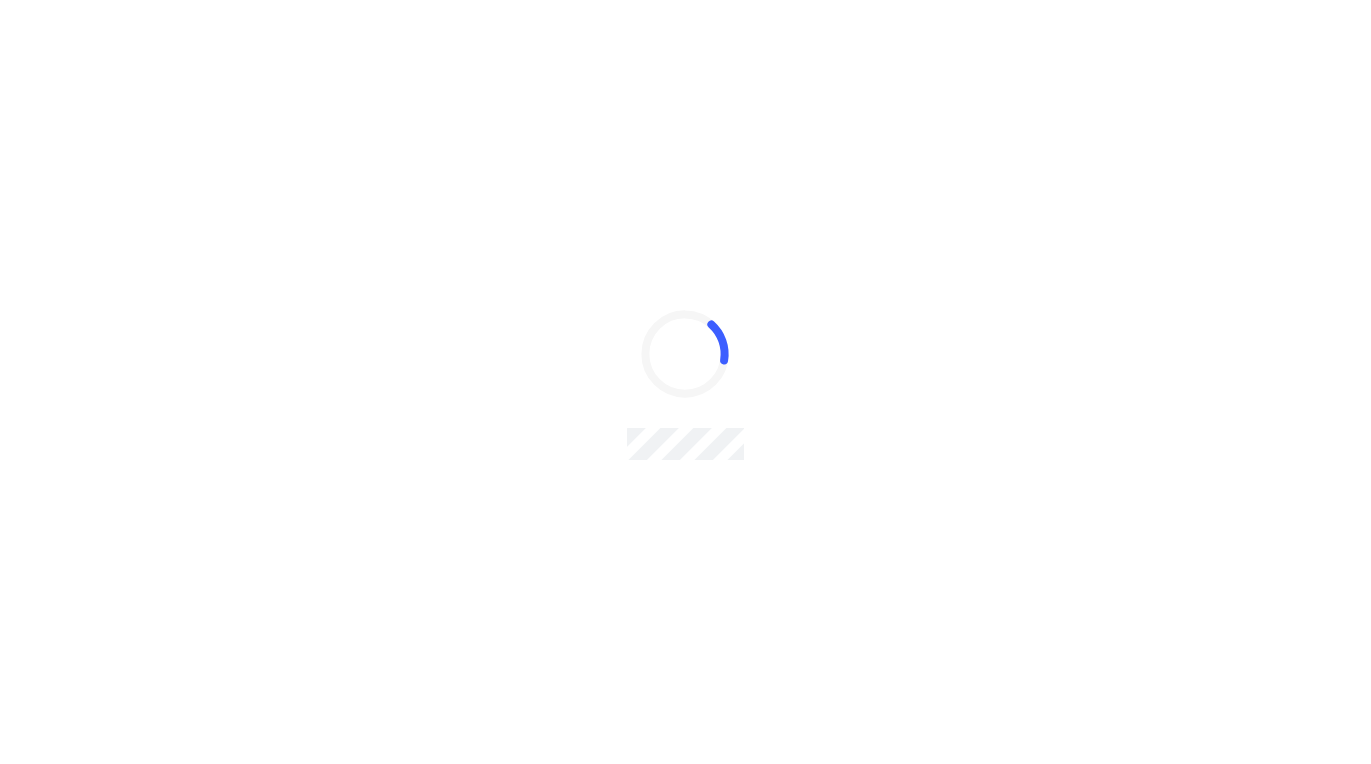 scroll, scrollTop: 0, scrollLeft: 0, axis: both 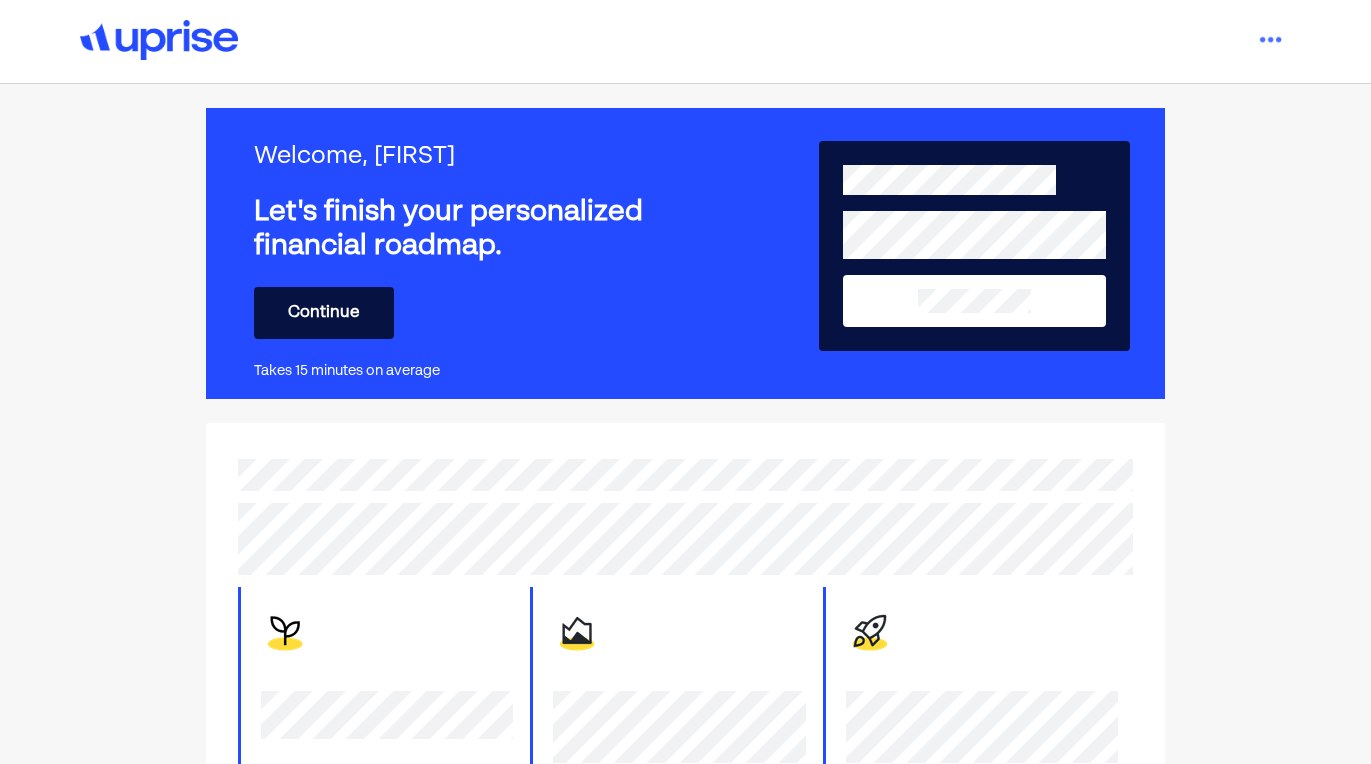 click on "Continue" at bounding box center [324, 313] 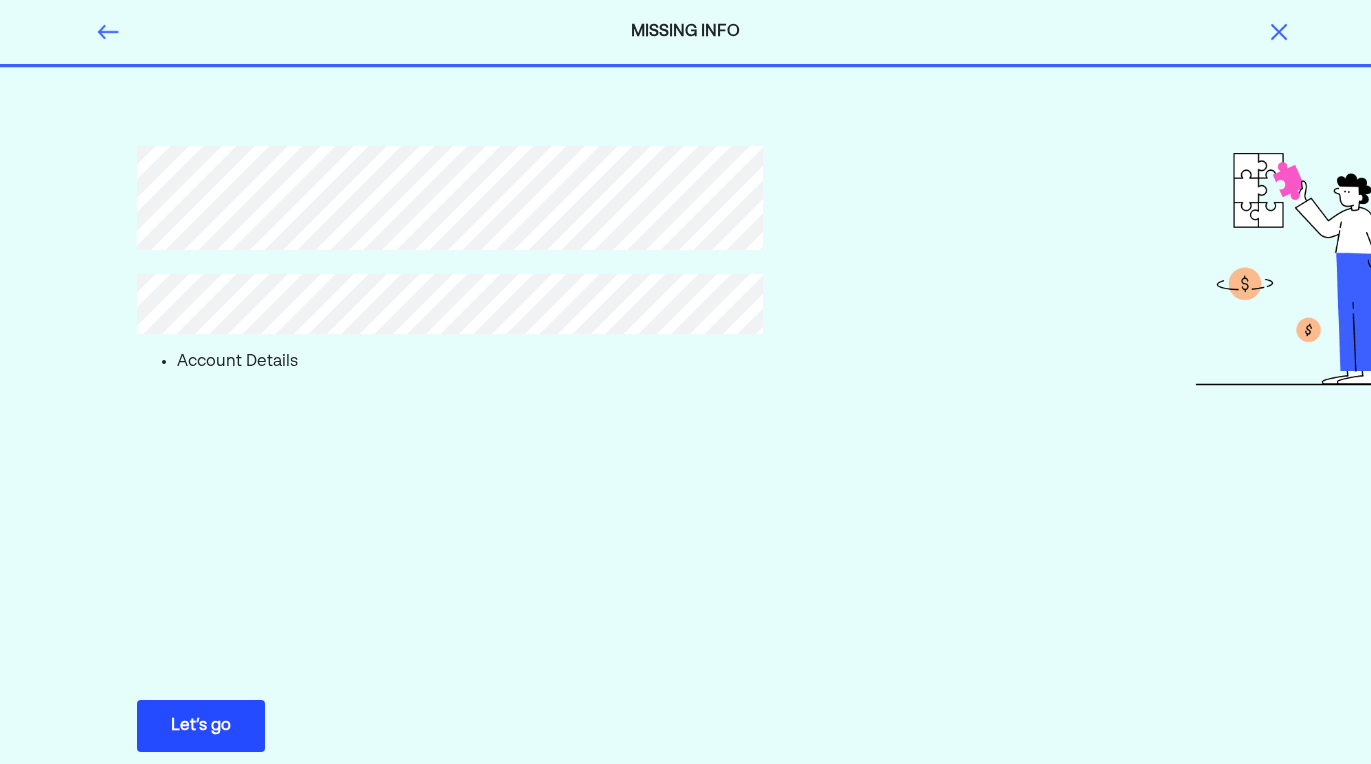 click on "Let’s go" at bounding box center (201, 726) 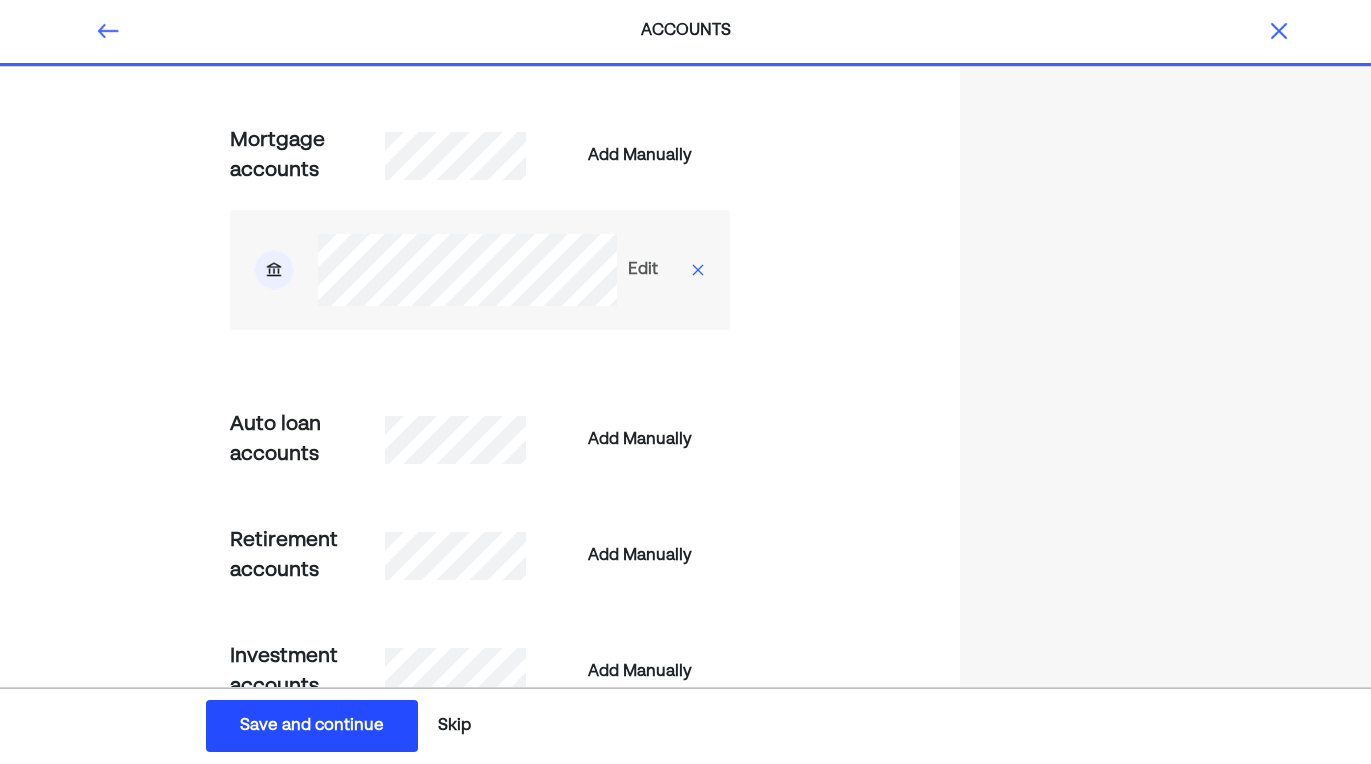 scroll, scrollTop: 1429, scrollLeft: 0, axis: vertical 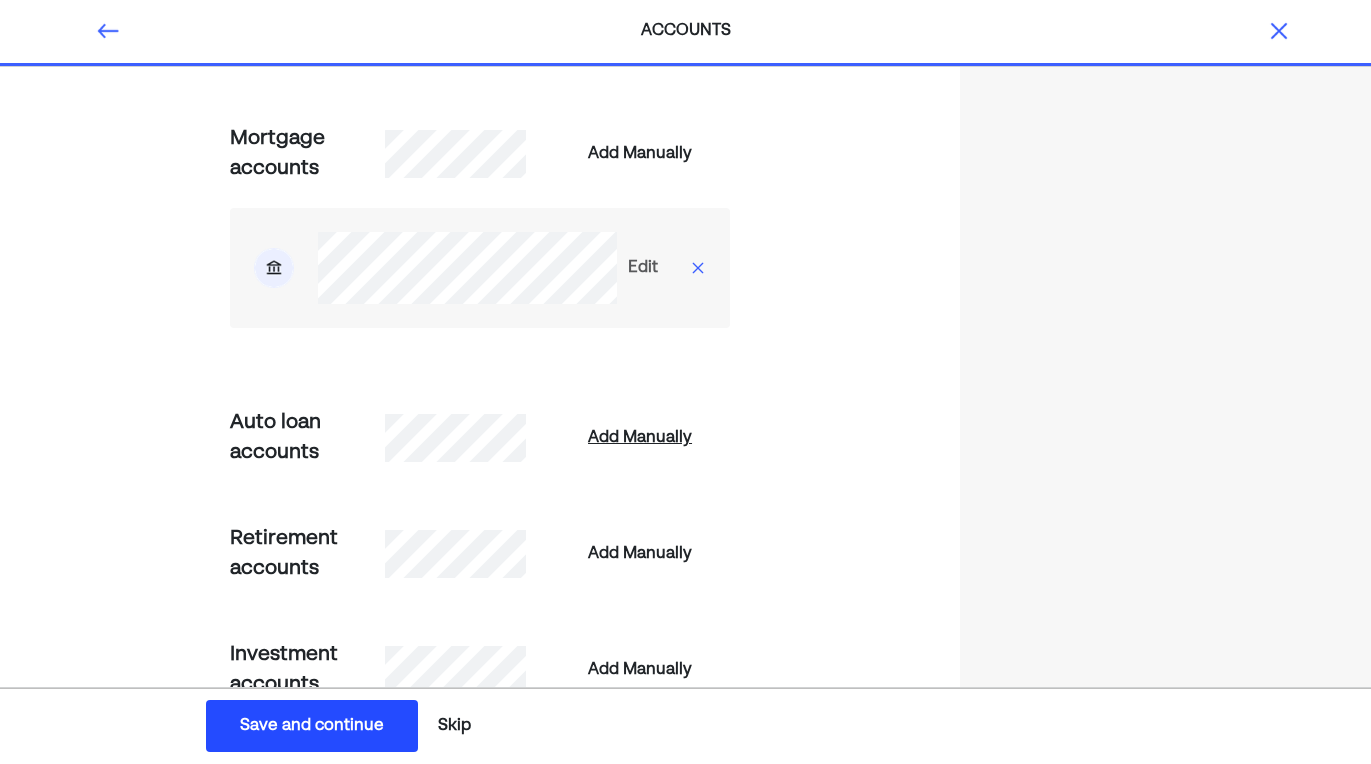 click on "Add Manually" at bounding box center [640, 438] 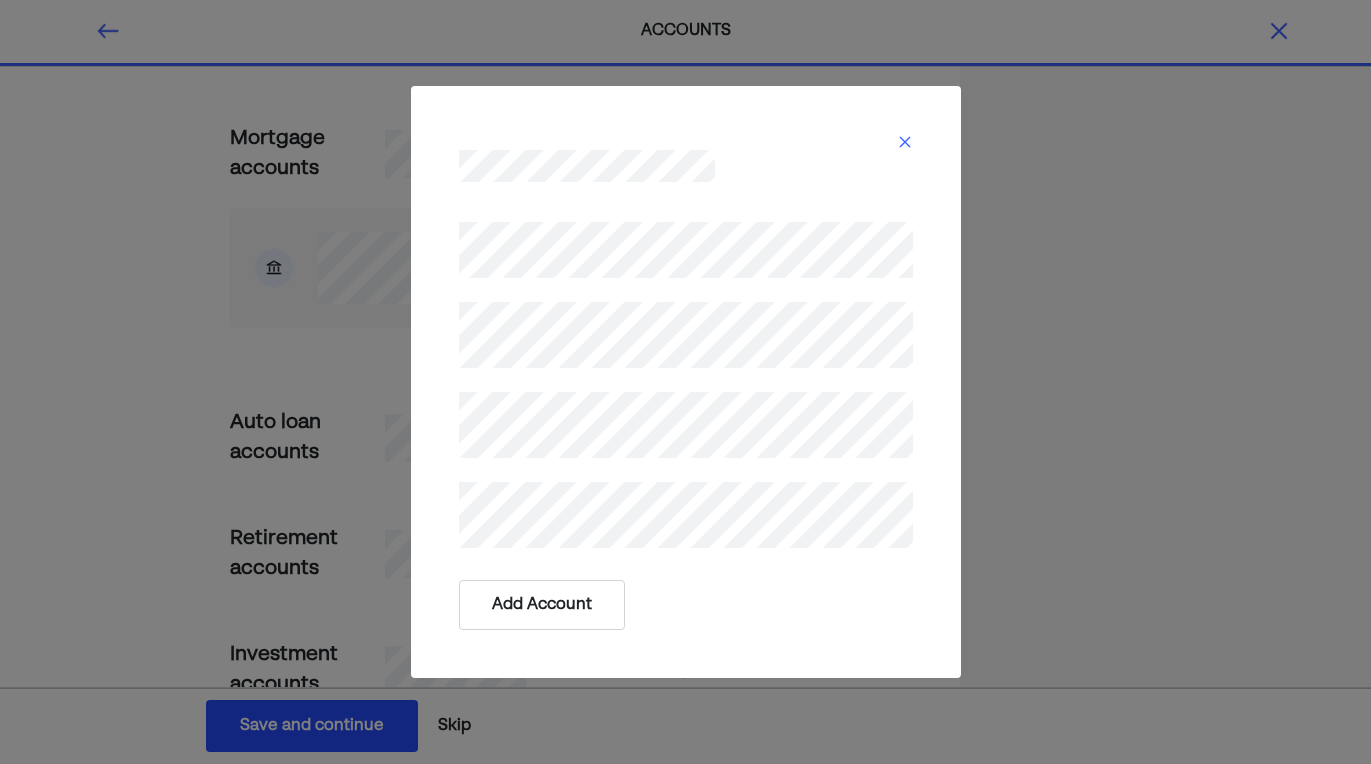 click on "Add Account" at bounding box center [542, 605] 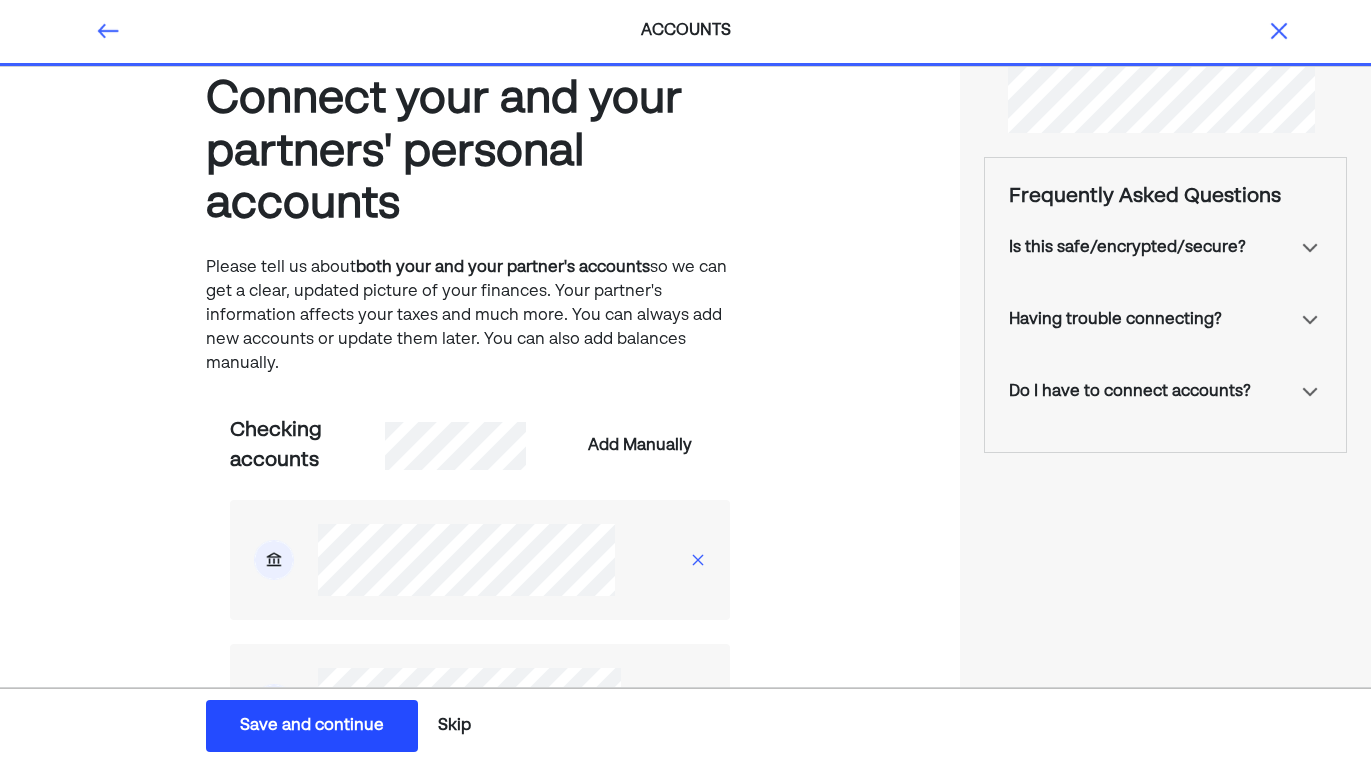 scroll, scrollTop: 38, scrollLeft: 0, axis: vertical 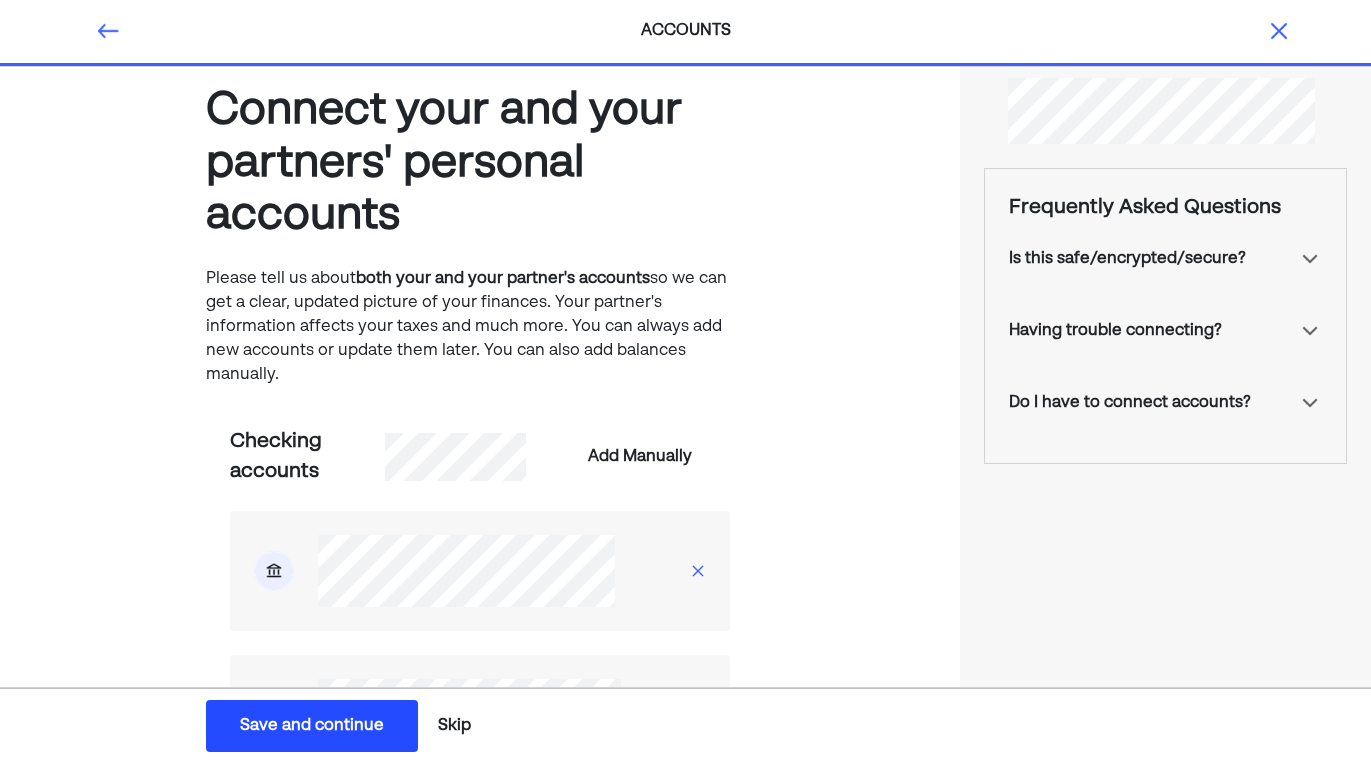click at bounding box center (1310, 259) 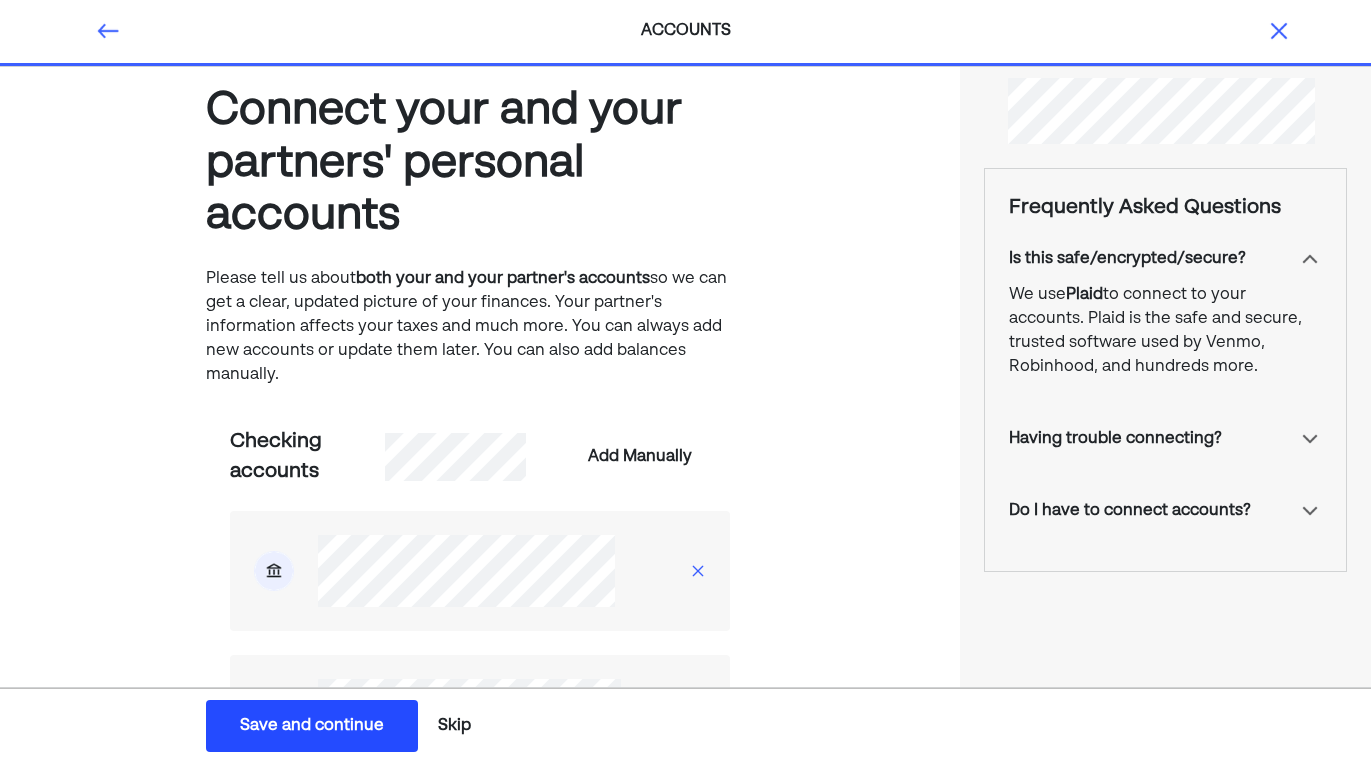 click at bounding box center (1310, 259) 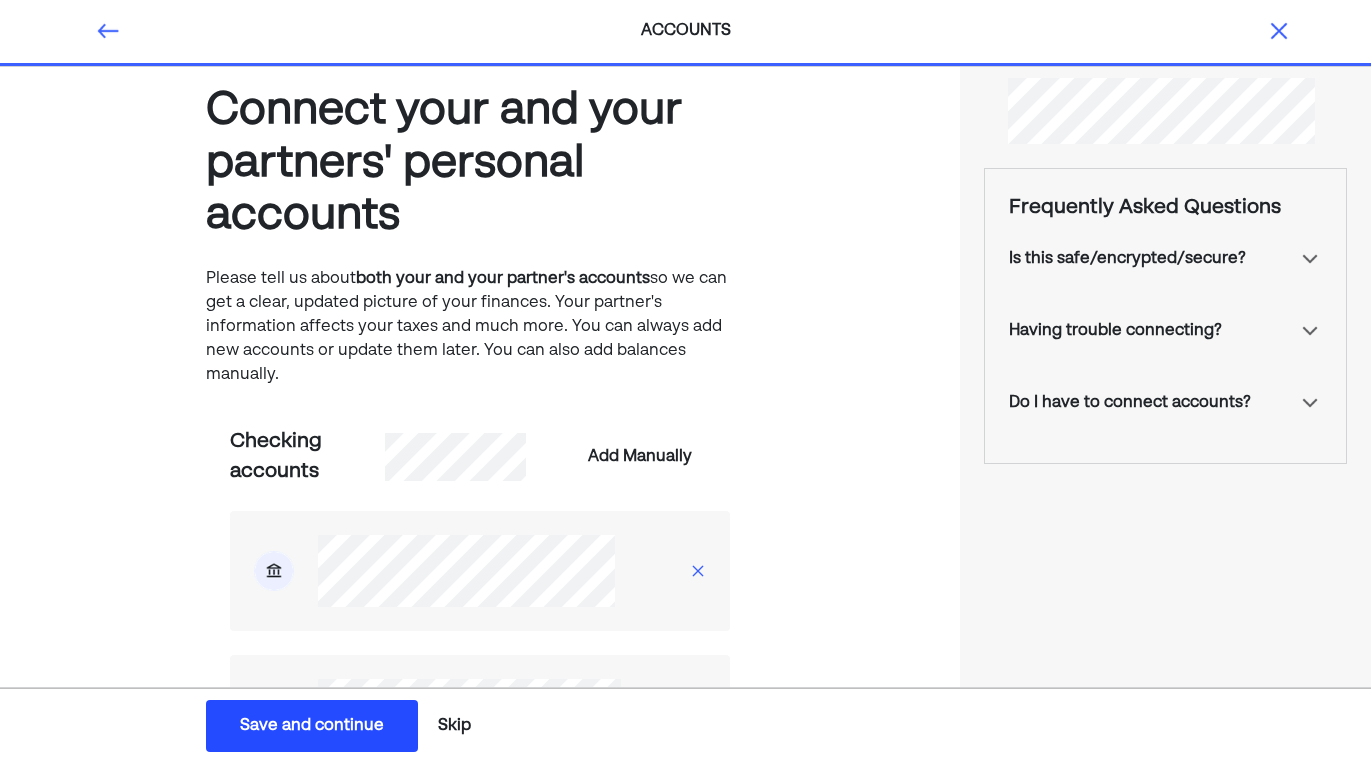 click at bounding box center (1310, 331) 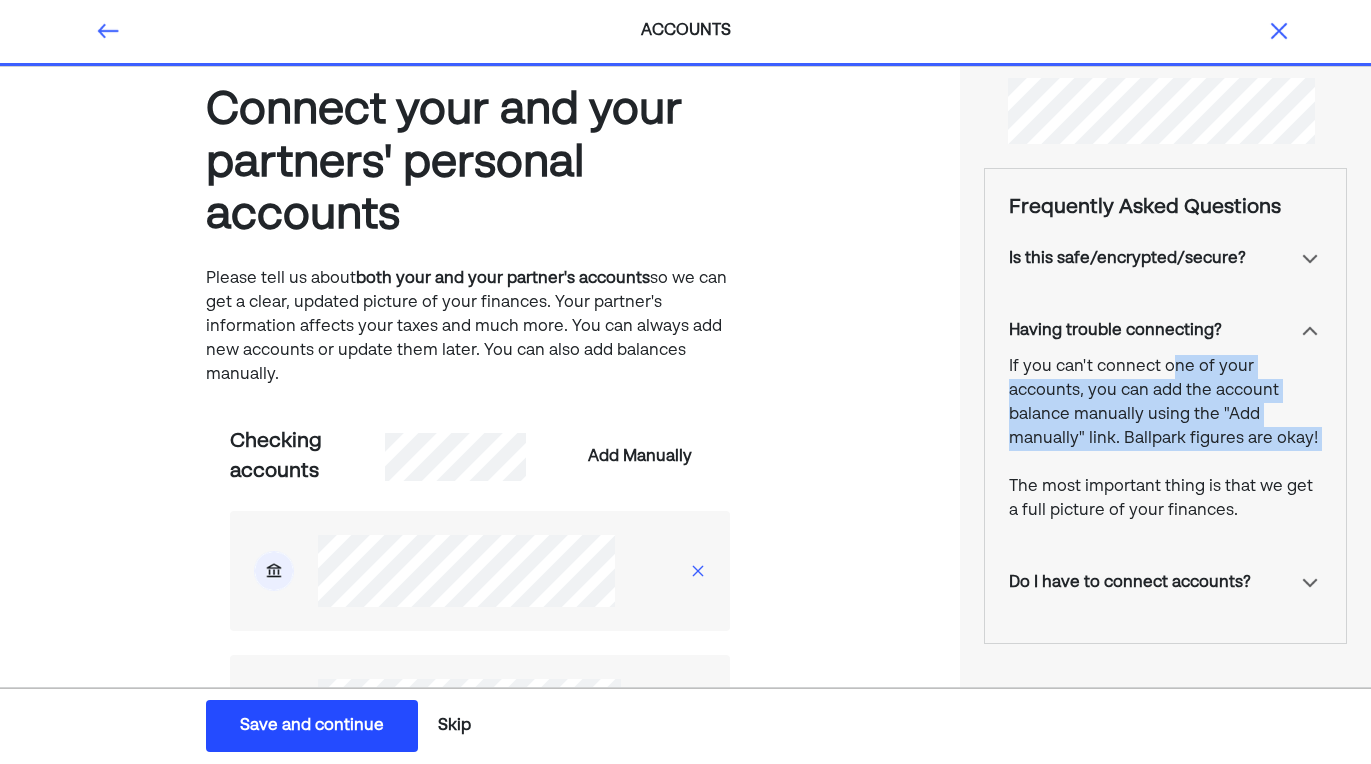 drag, startPoint x: 1180, startPoint y: 371, endPoint x: 1287, endPoint y: 465, distance: 142.42542 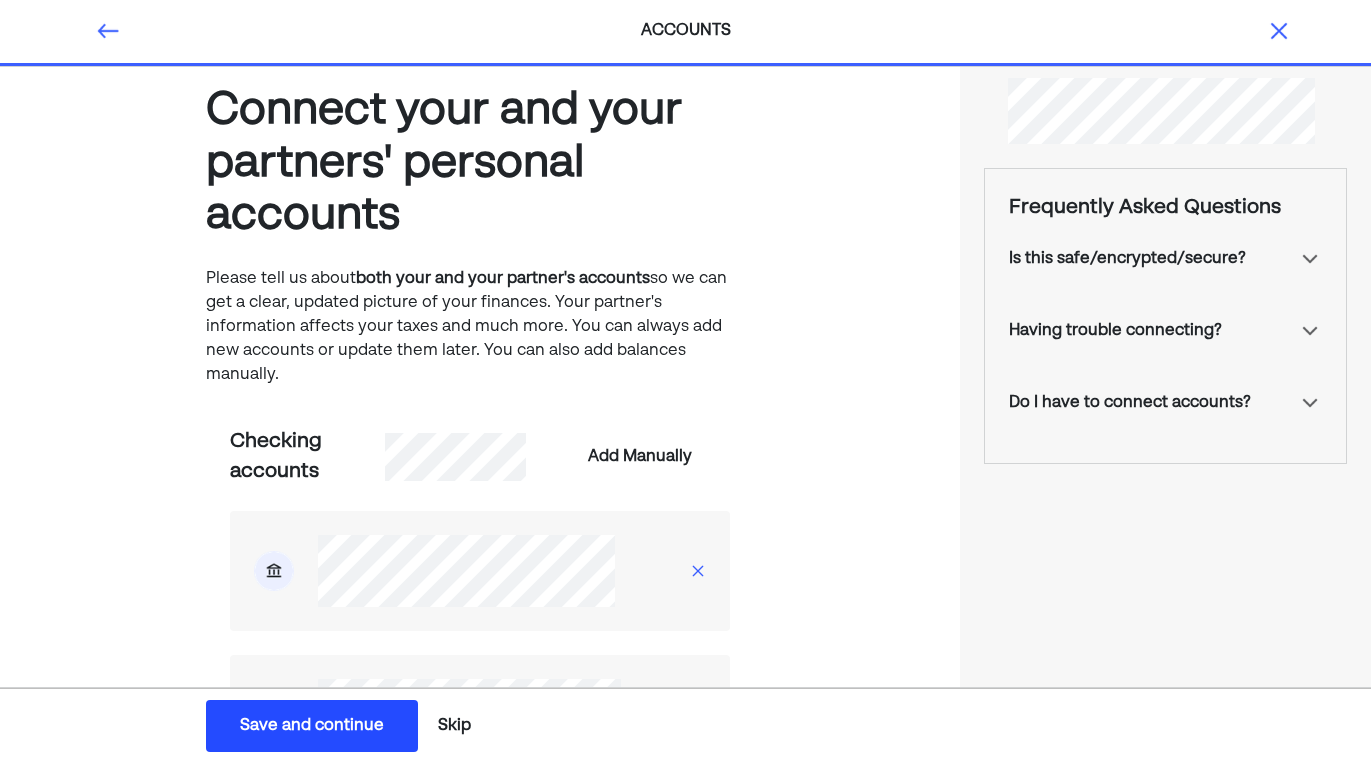 click at bounding box center [1310, 331] 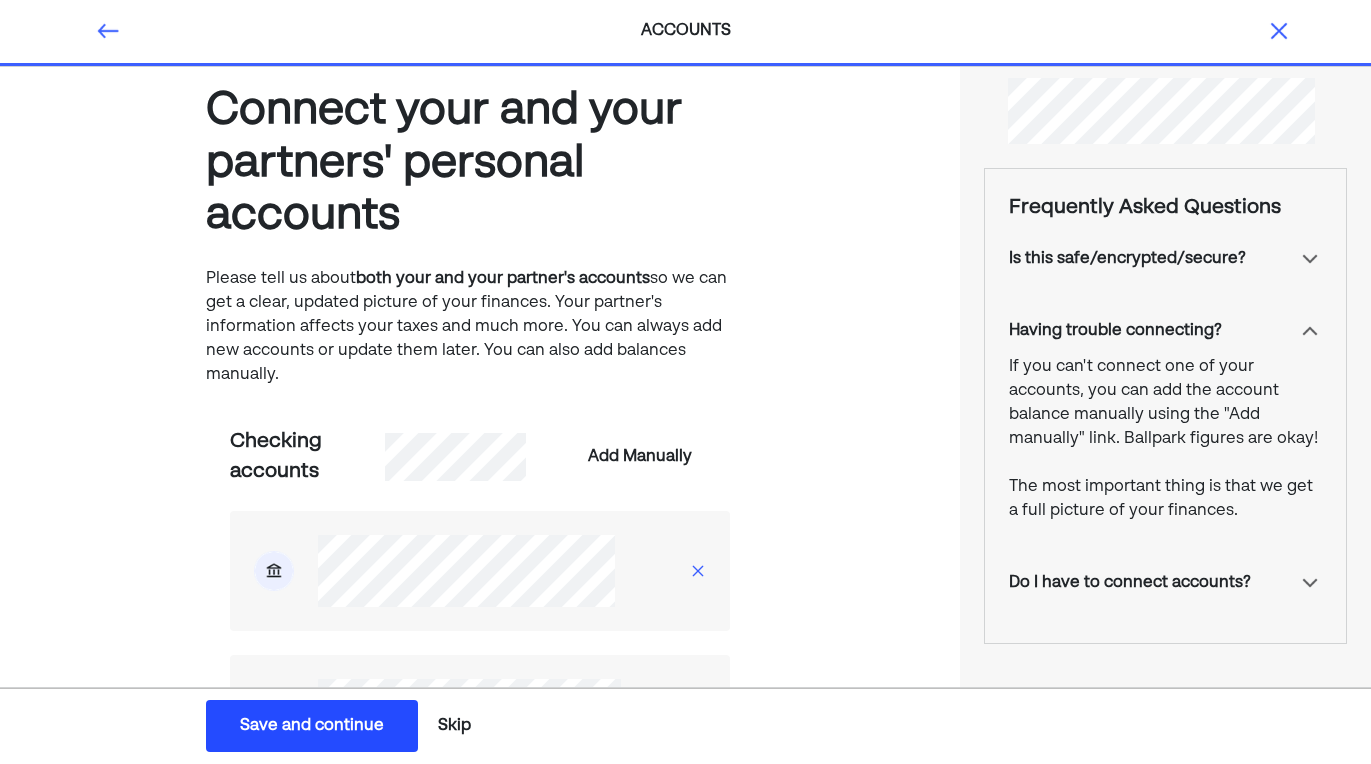click at bounding box center [1310, 331] 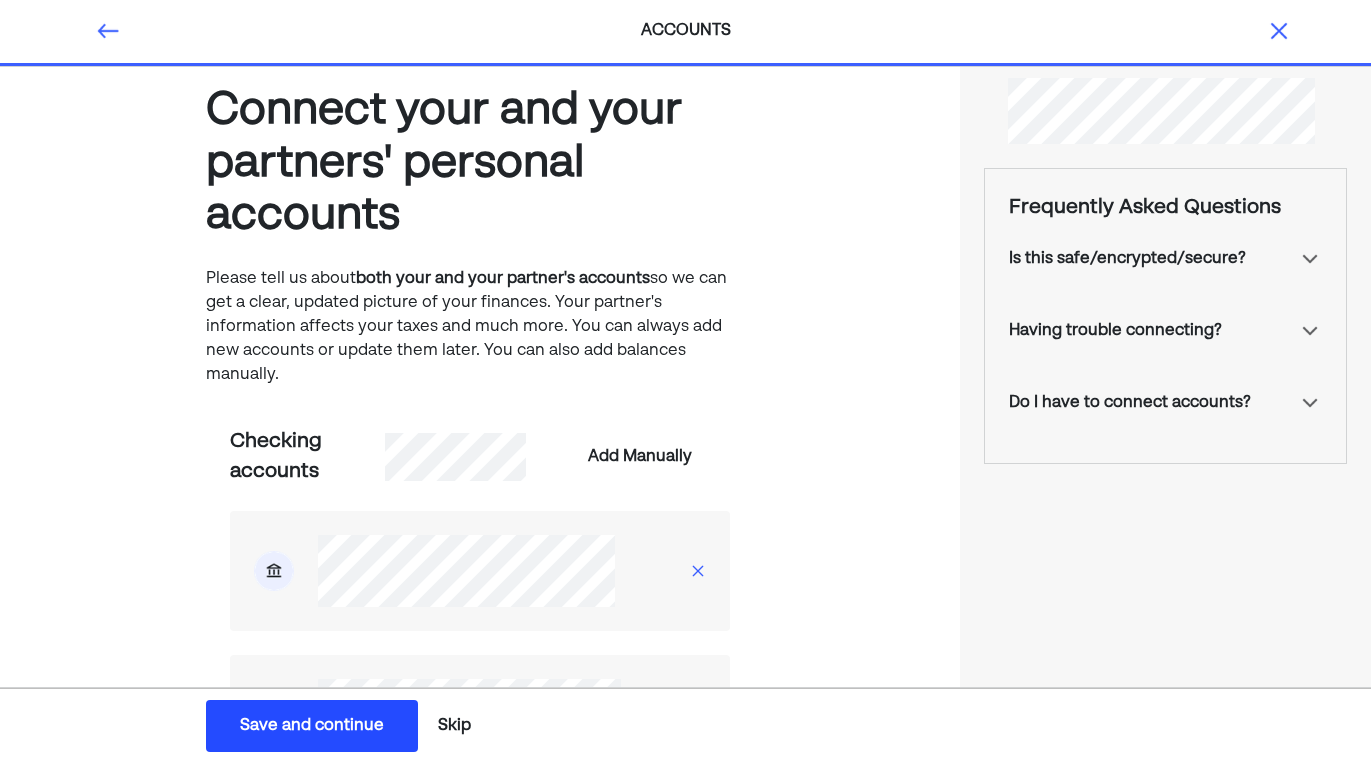 click at bounding box center [1310, 403] 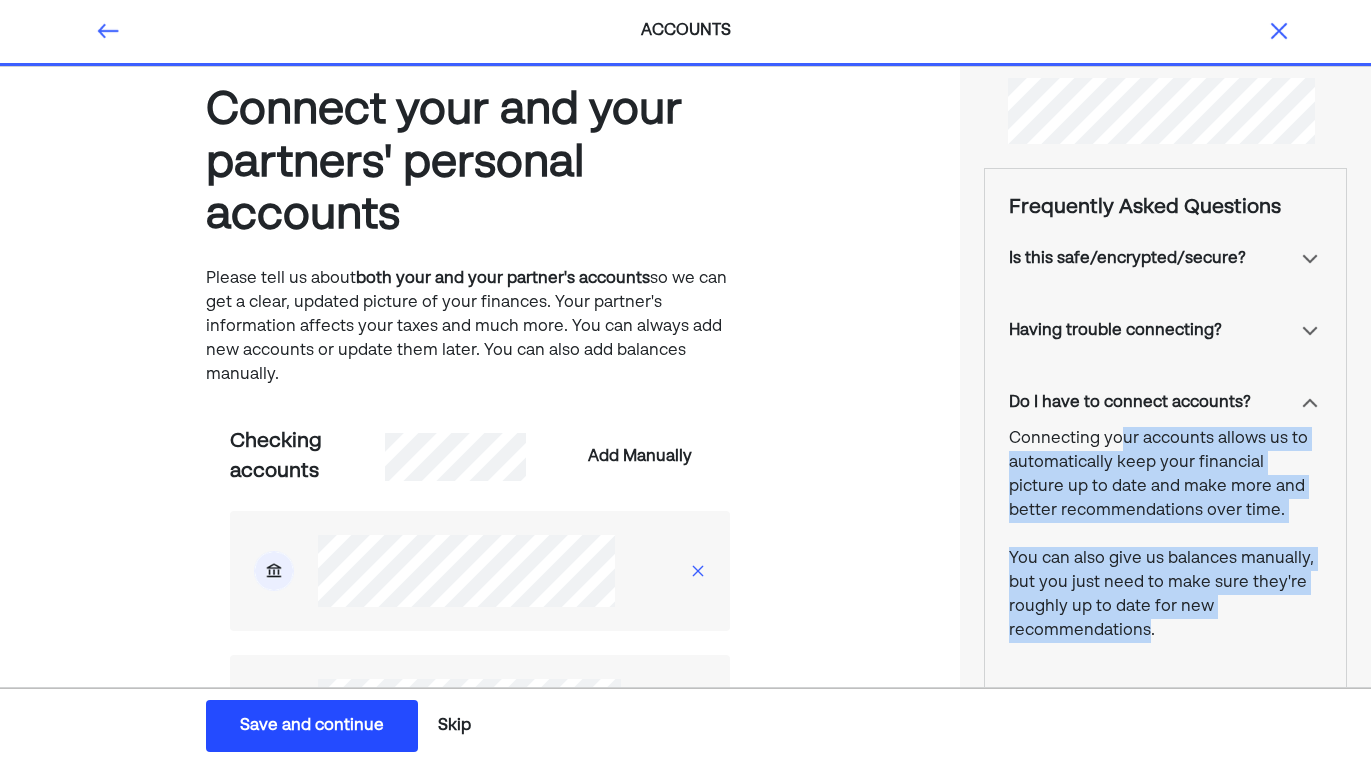 drag, startPoint x: 1130, startPoint y: 438, endPoint x: 1154, endPoint y: 626, distance: 189.52573 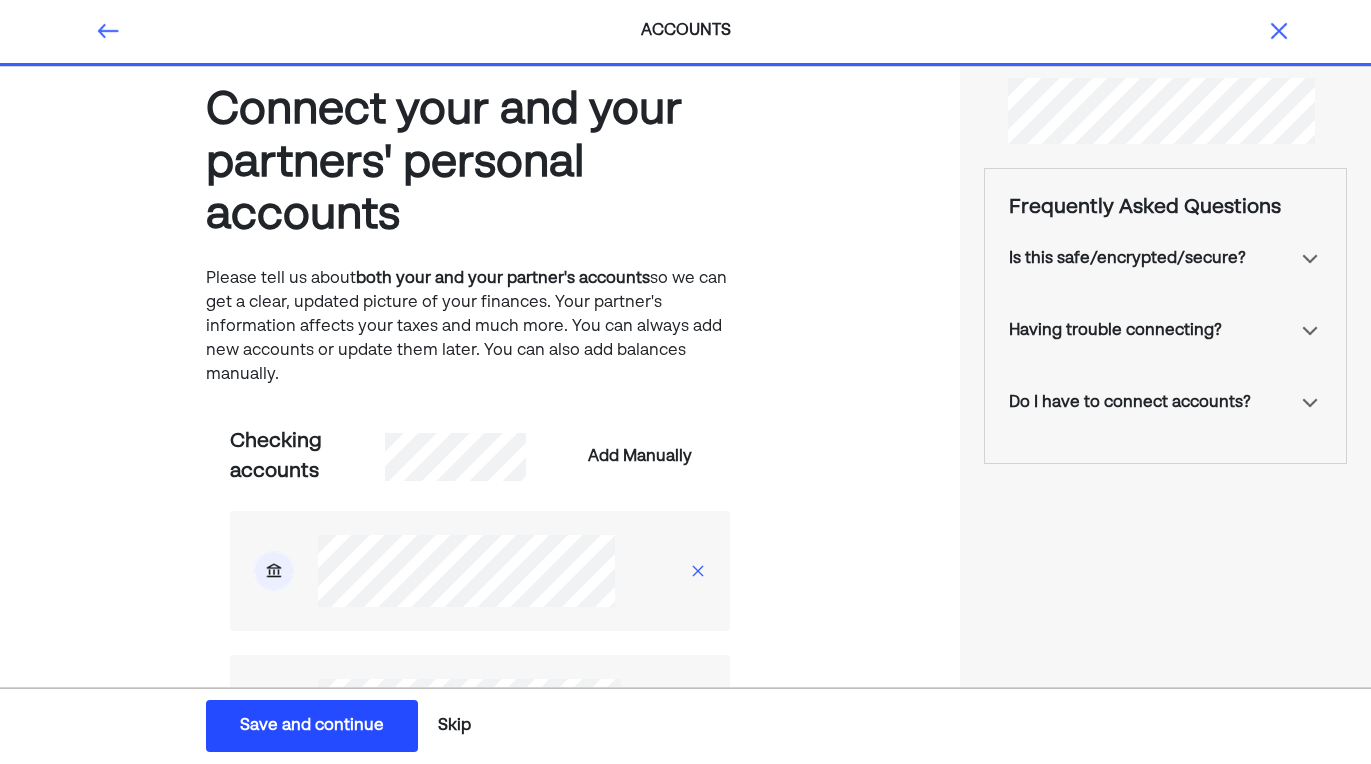 click at bounding box center [1310, 403] 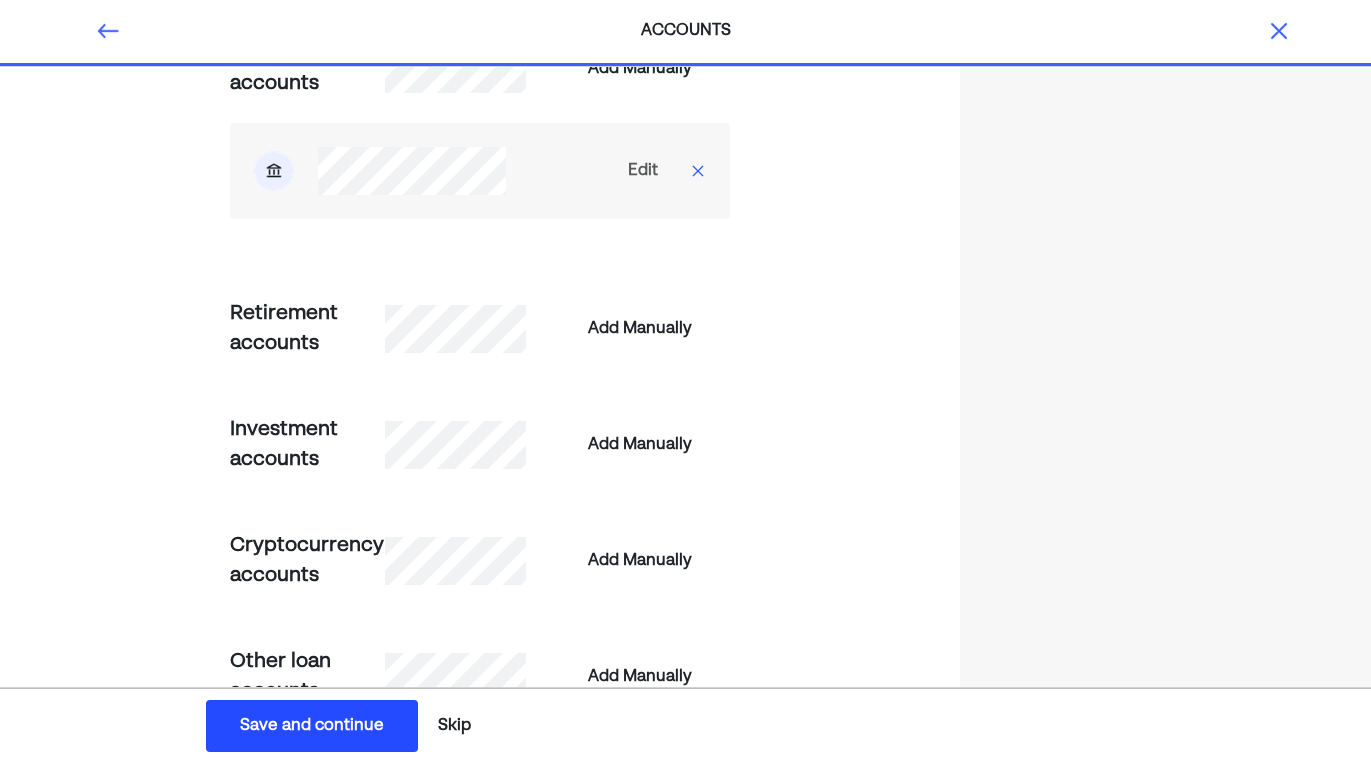 scroll, scrollTop: 1802, scrollLeft: 0, axis: vertical 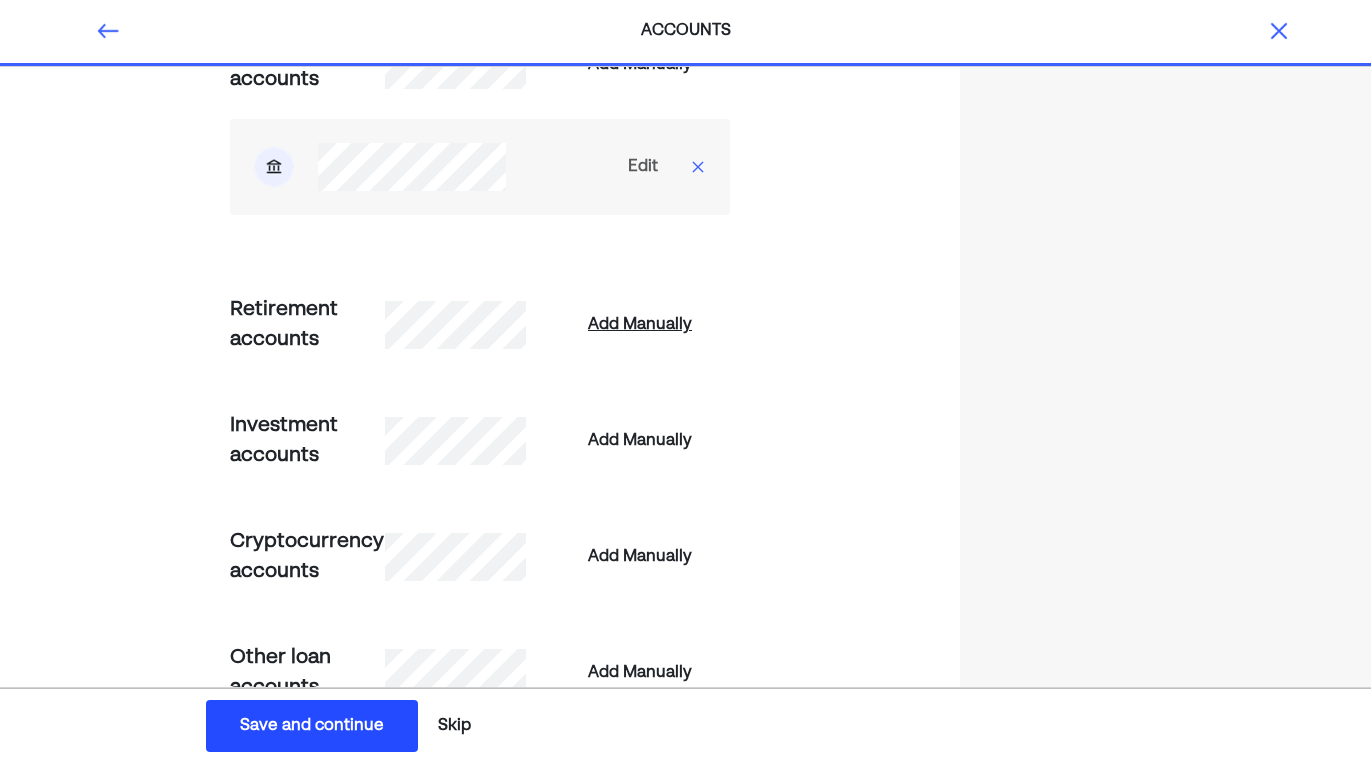 click on "Add Manually" at bounding box center [640, 325] 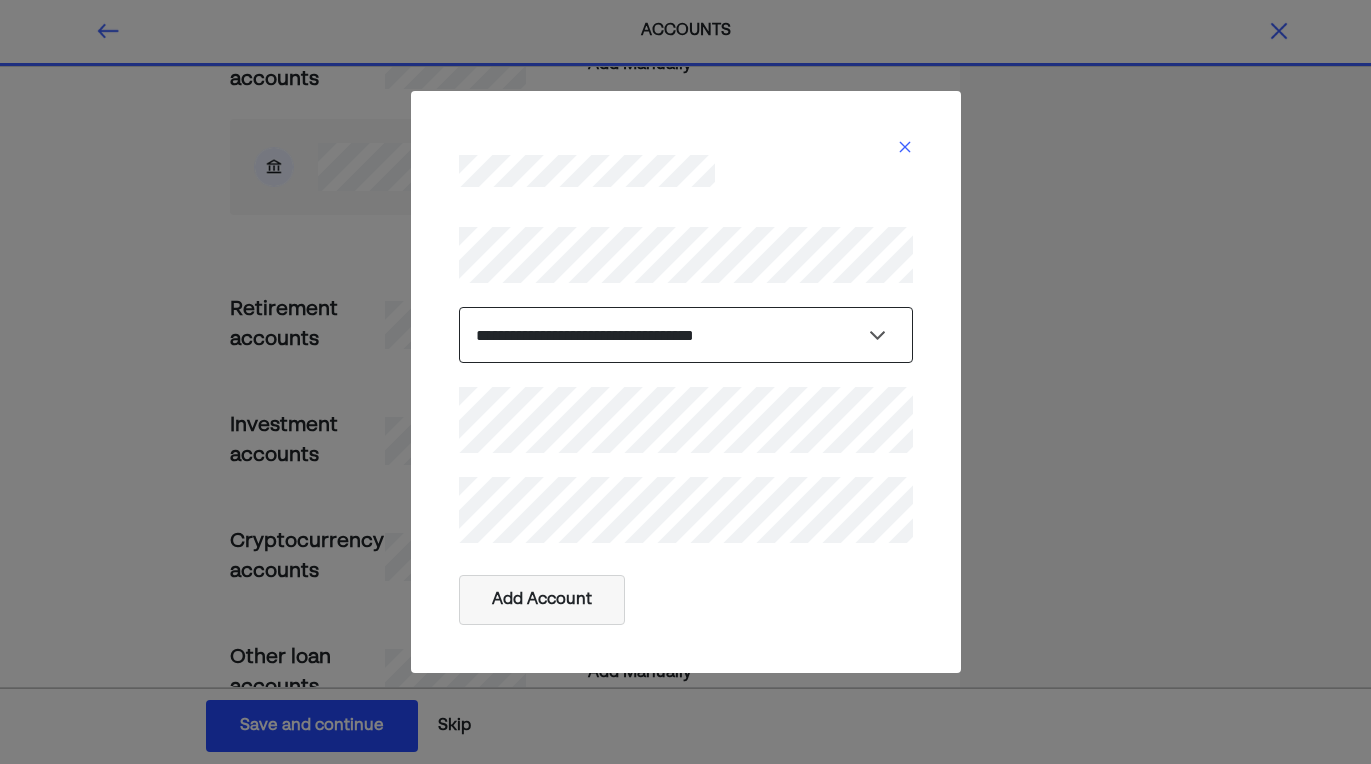 select on "**********" 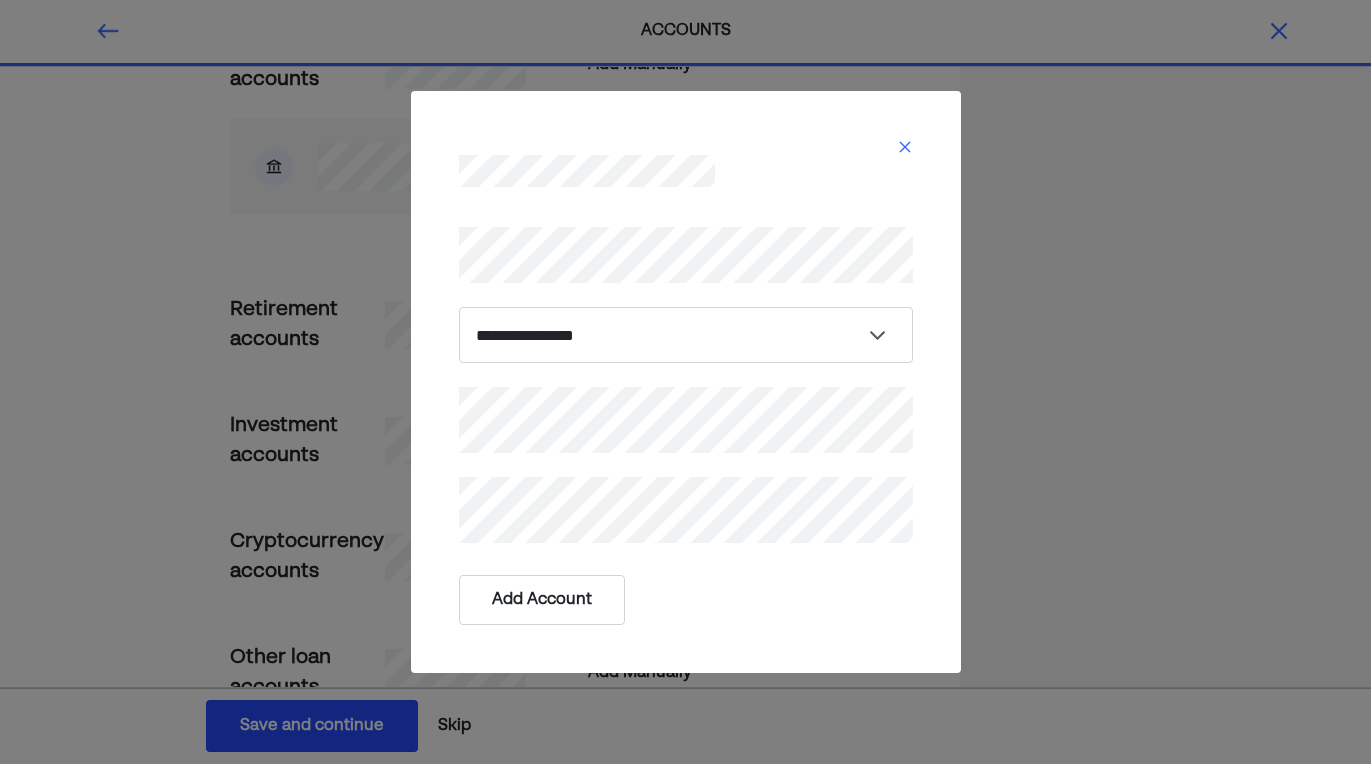 click on "Add Account" at bounding box center (542, 600) 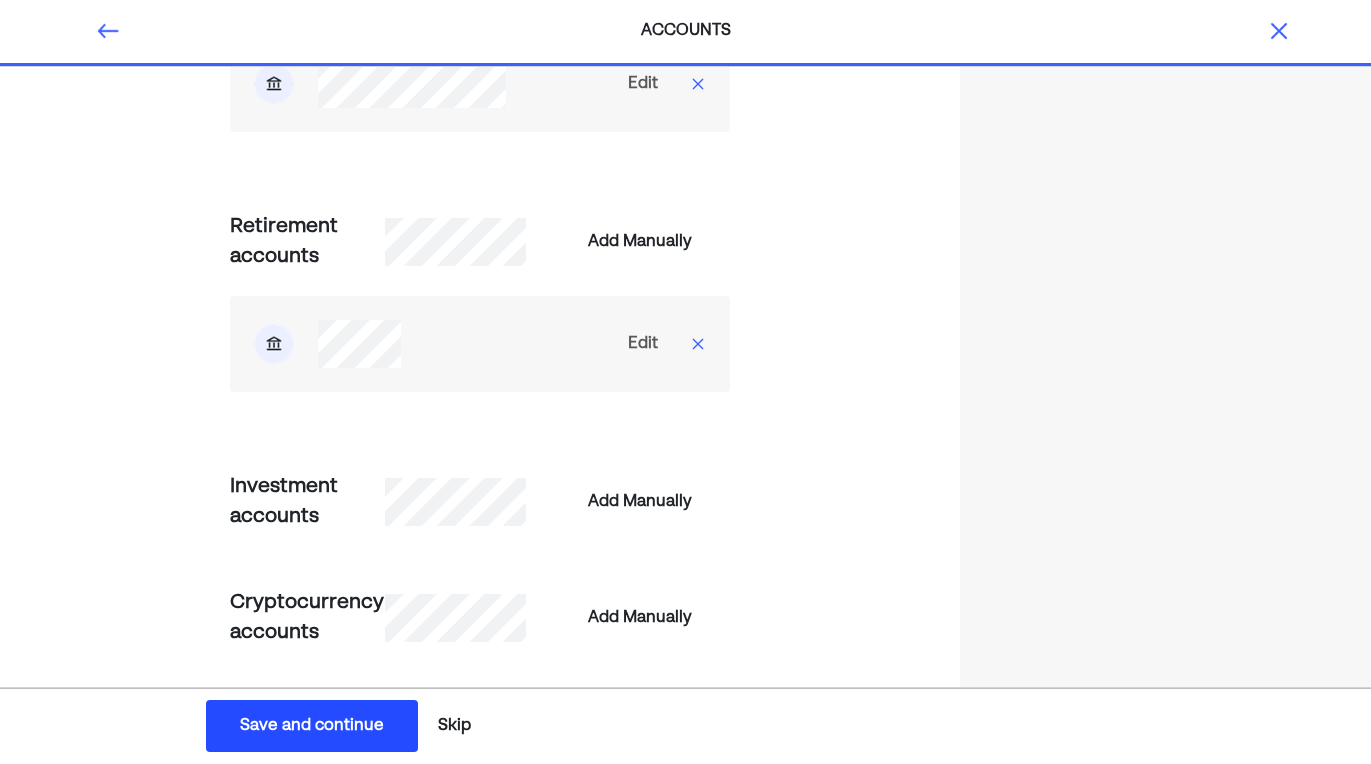 scroll, scrollTop: 1886, scrollLeft: 0, axis: vertical 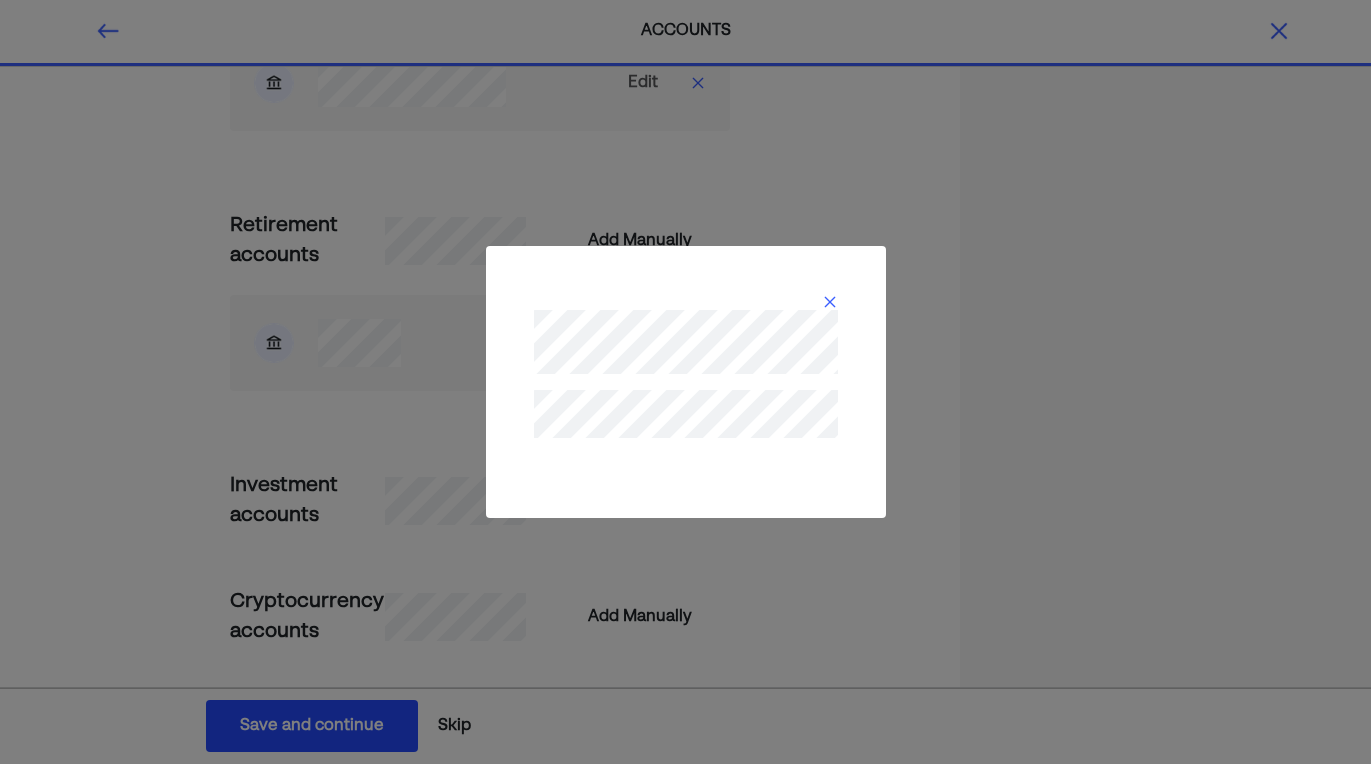 click at bounding box center (830, 302) 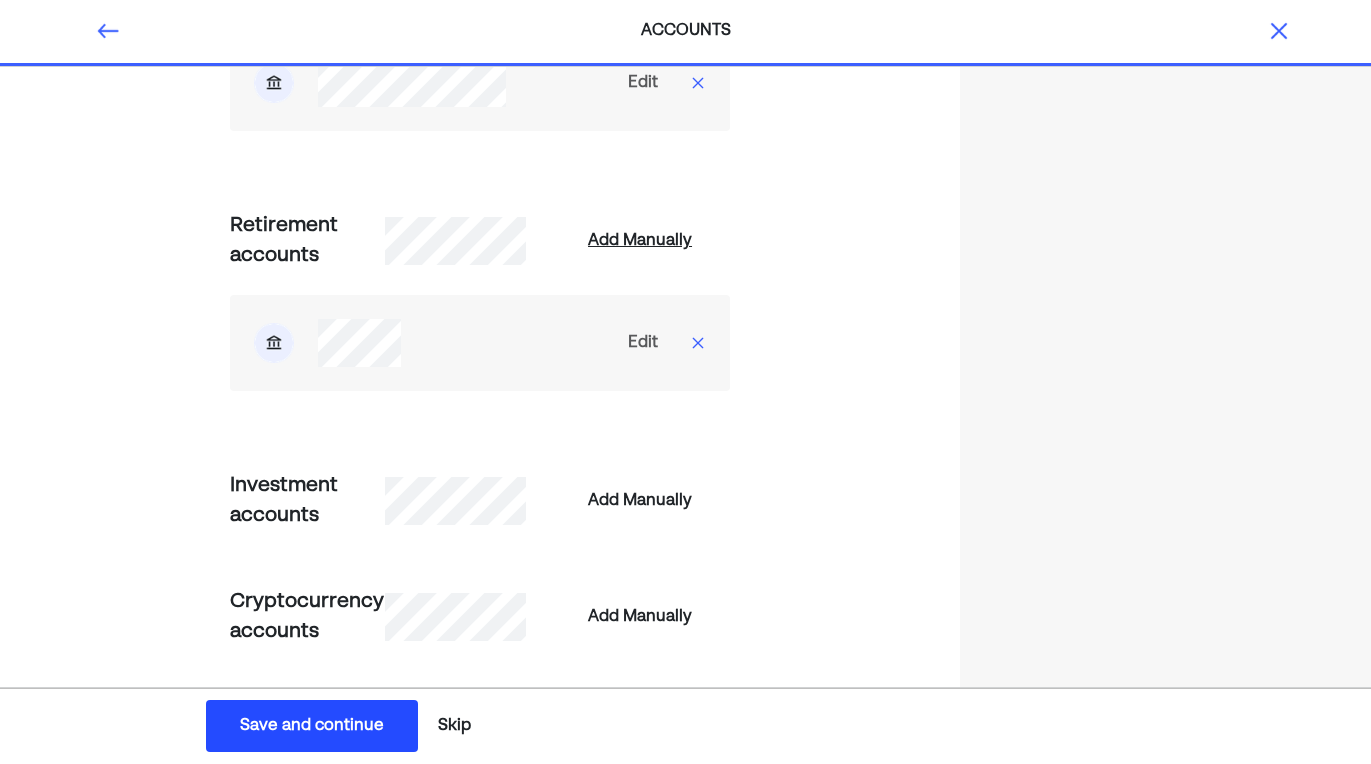 click on "Add Manually" at bounding box center [640, 241] 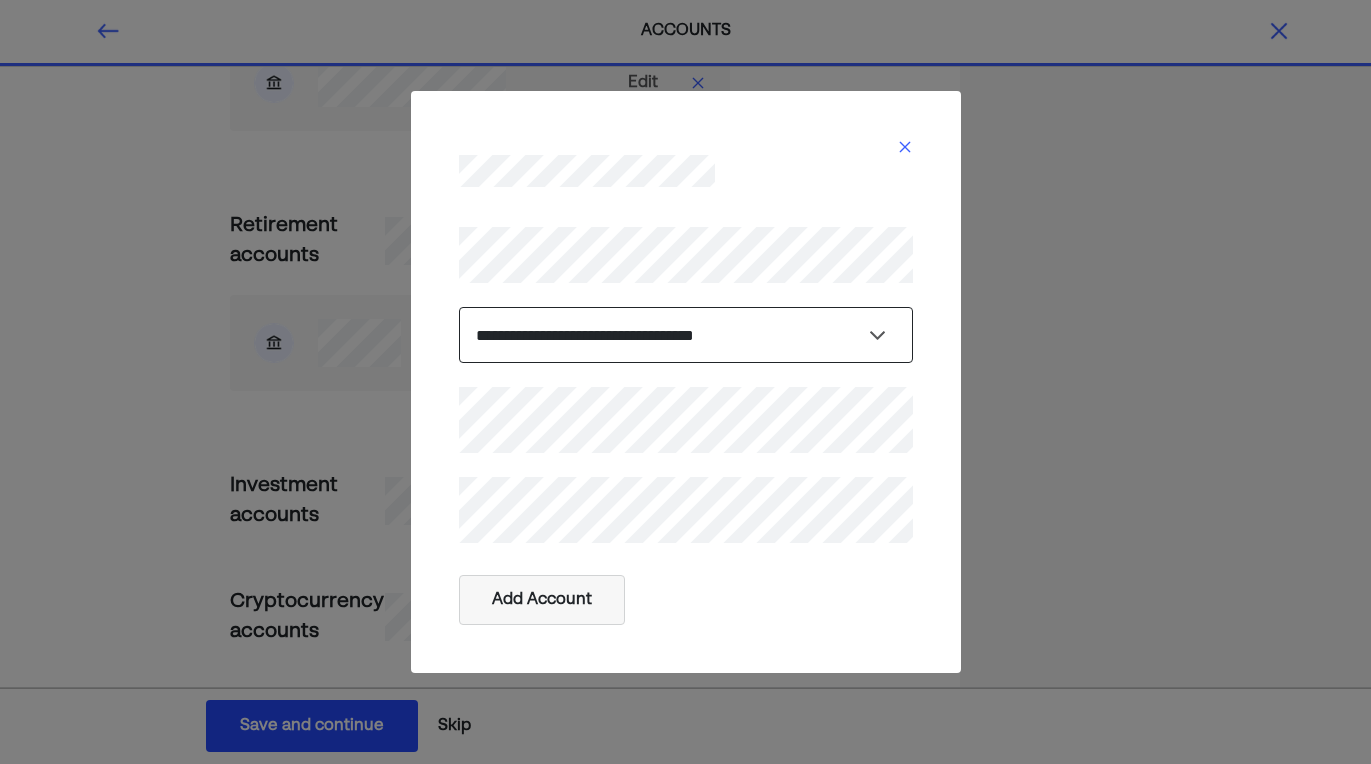 select on "**********" 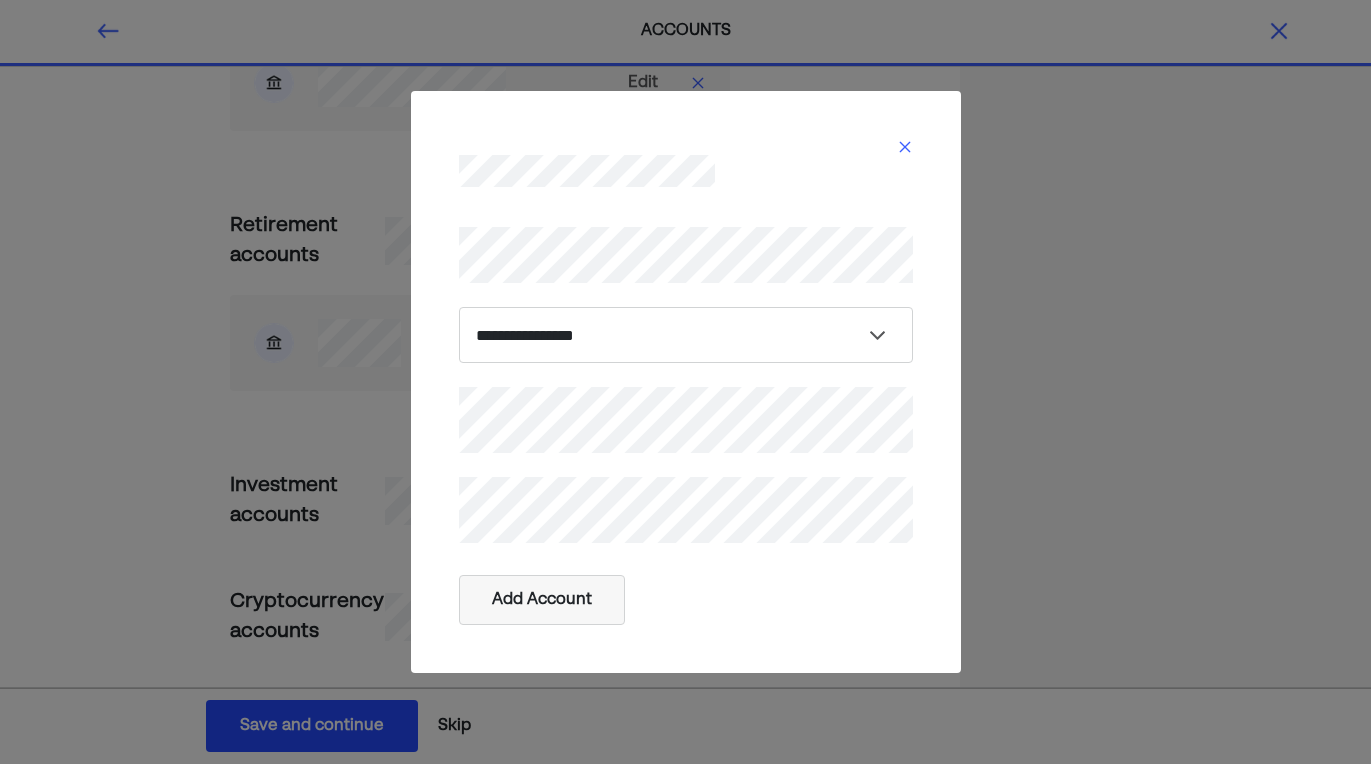 click on "Add Account" at bounding box center (686, 600) 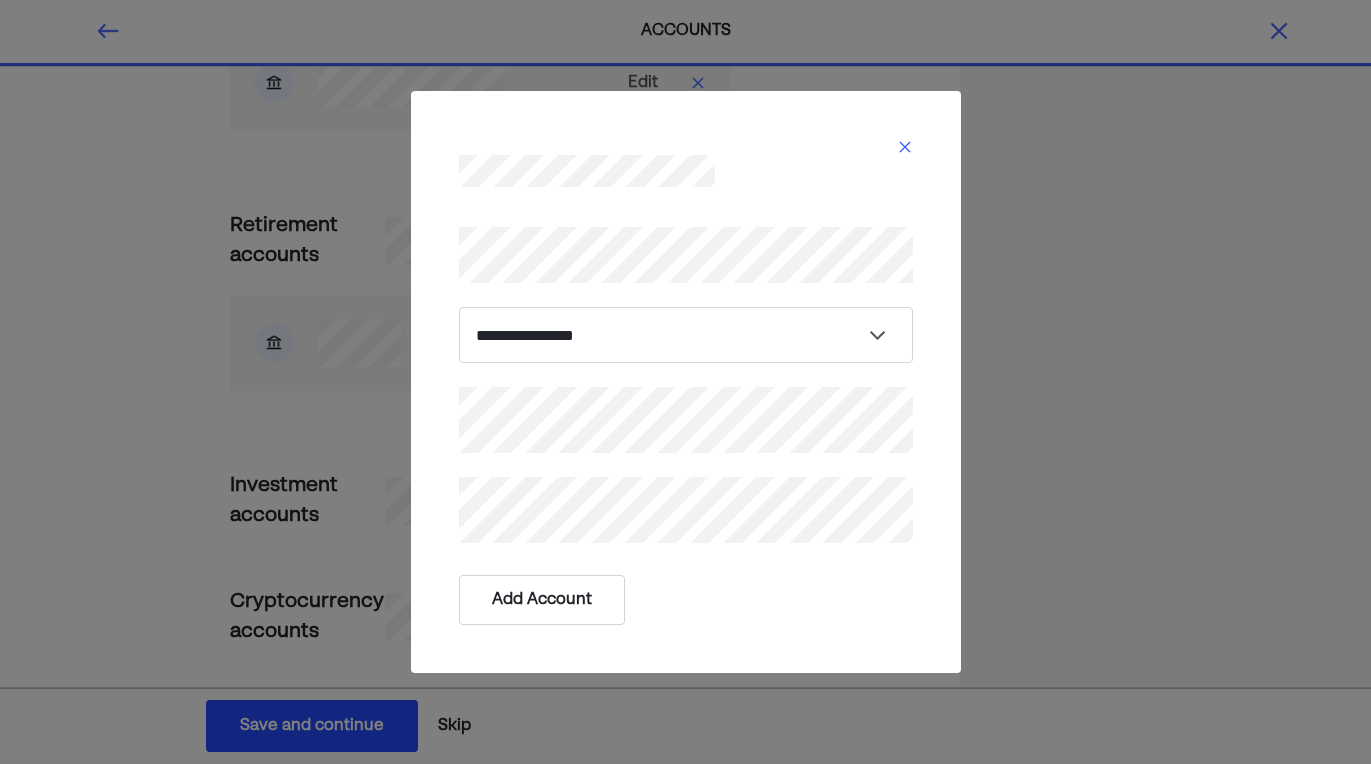 click on "Add Account" at bounding box center [542, 600] 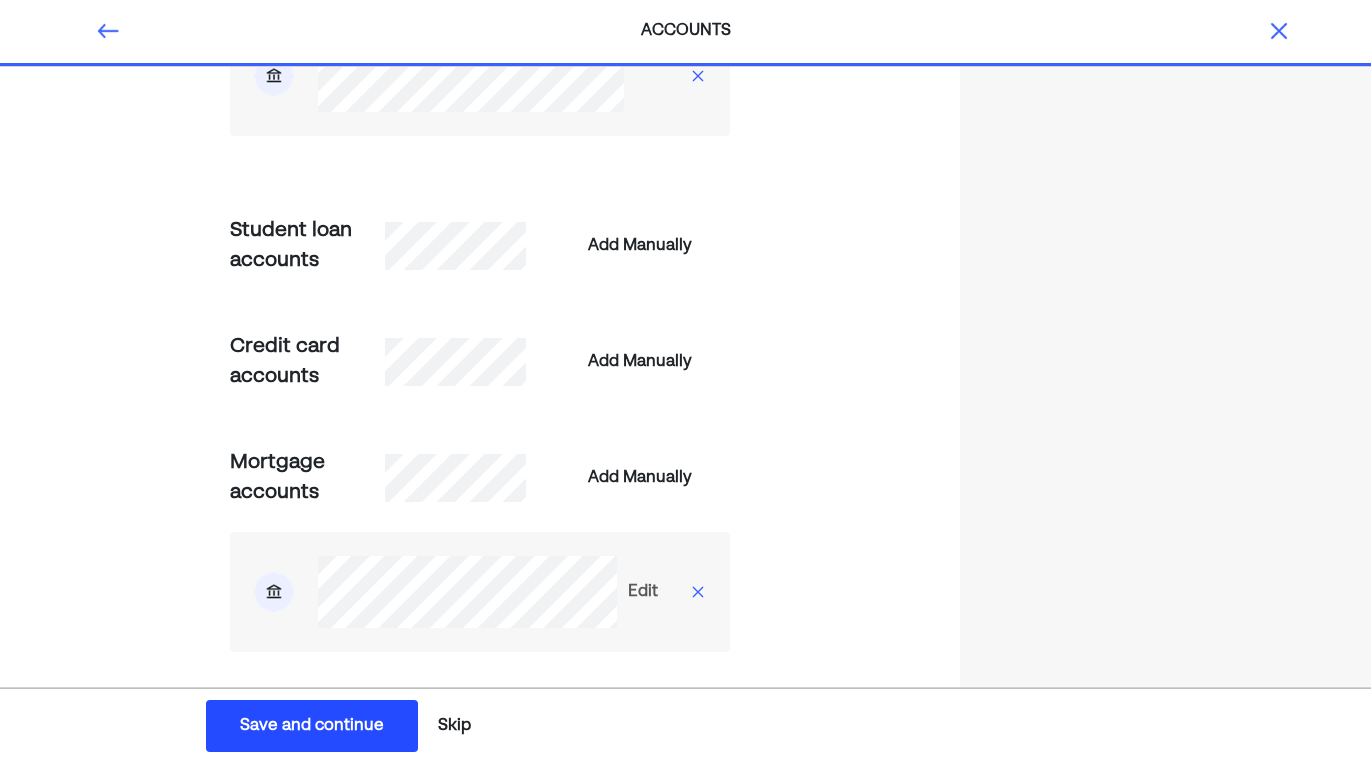 scroll, scrollTop: 1104, scrollLeft: 0, axis: vertical 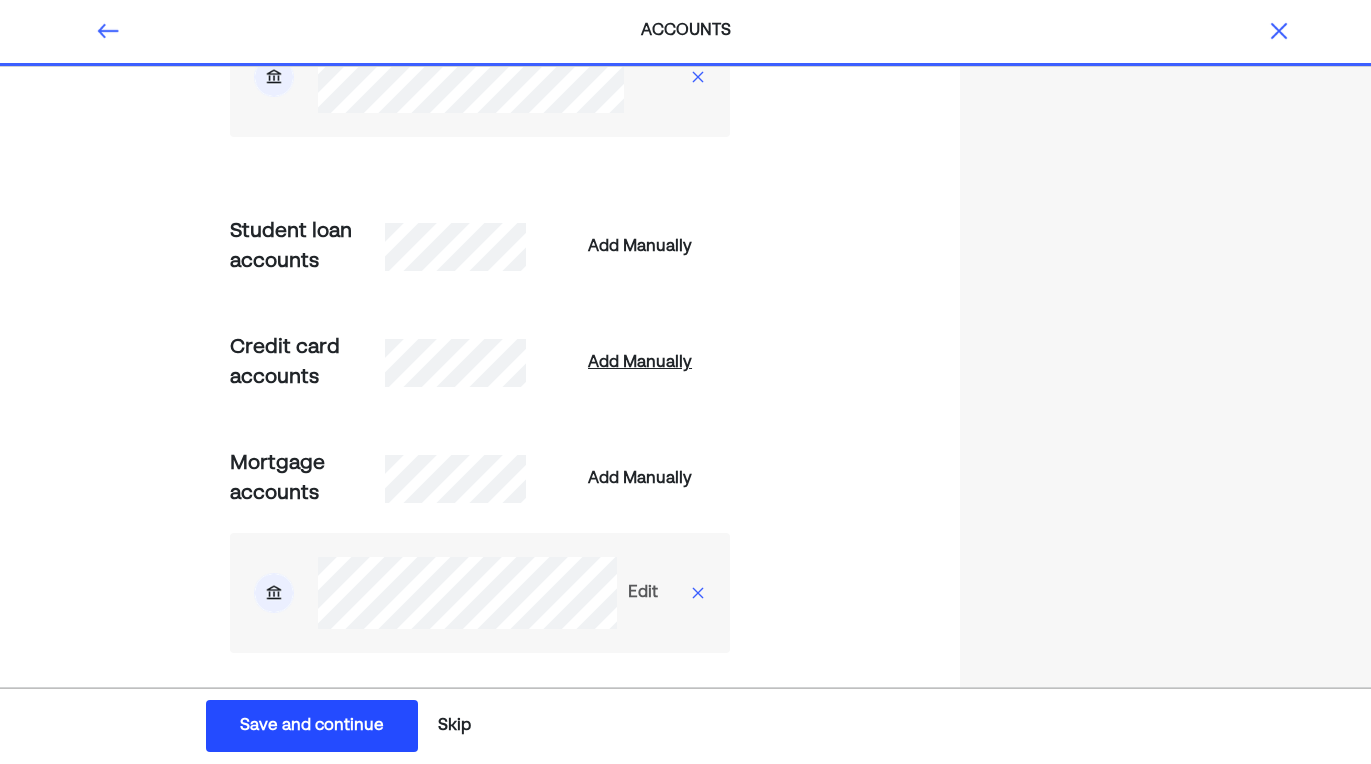 click on "Add Manually" at bounding box center (640, 363) 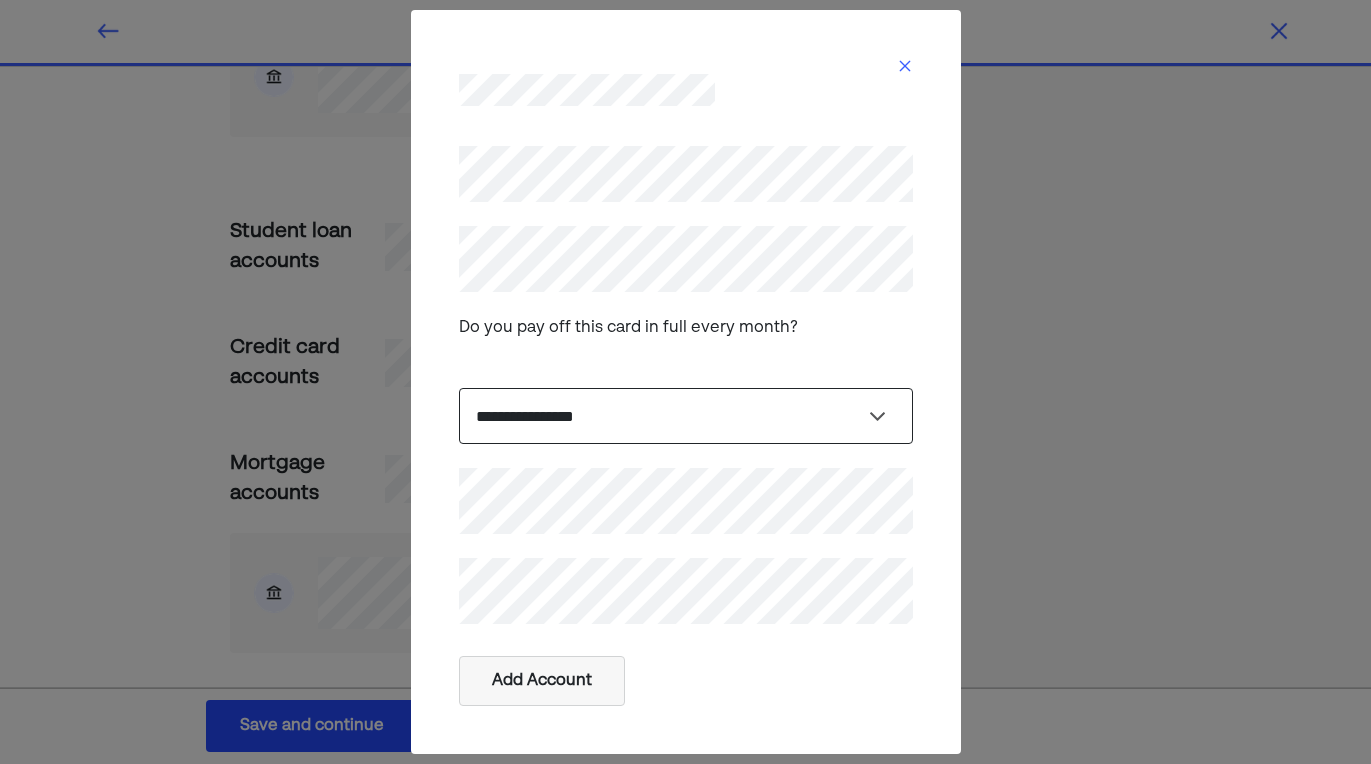select on "****" 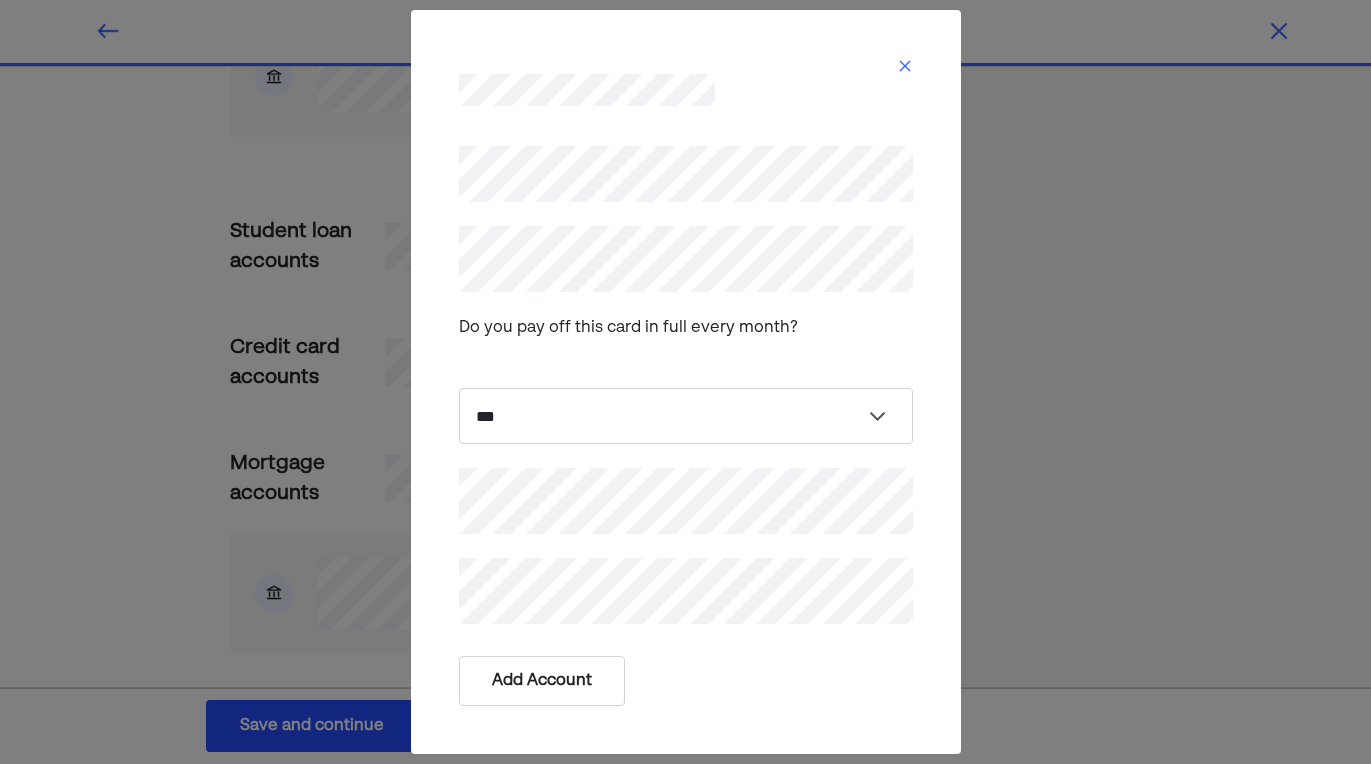 click on "Add Account" at bounding box center (542, 681) 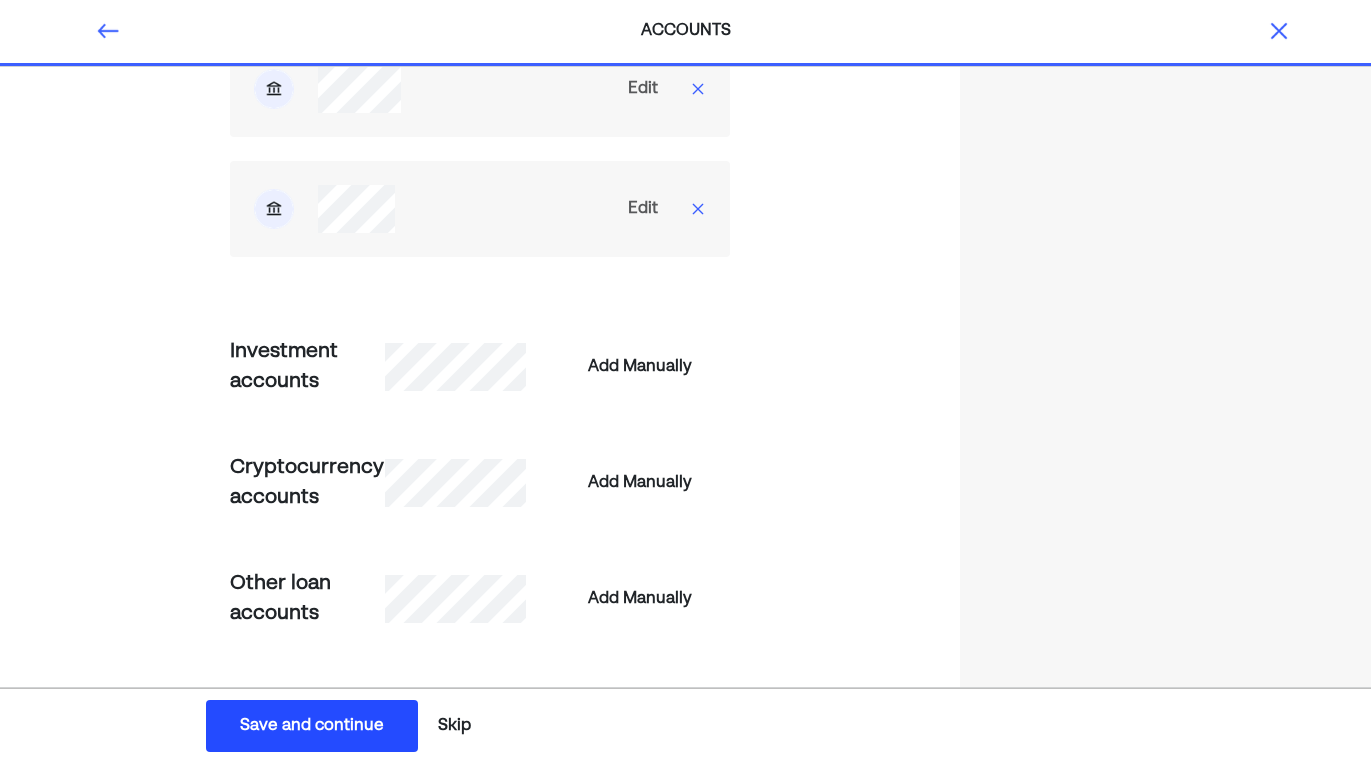 scroll, scrollTop: 2283, scrollLeft: 0, axis: vertical 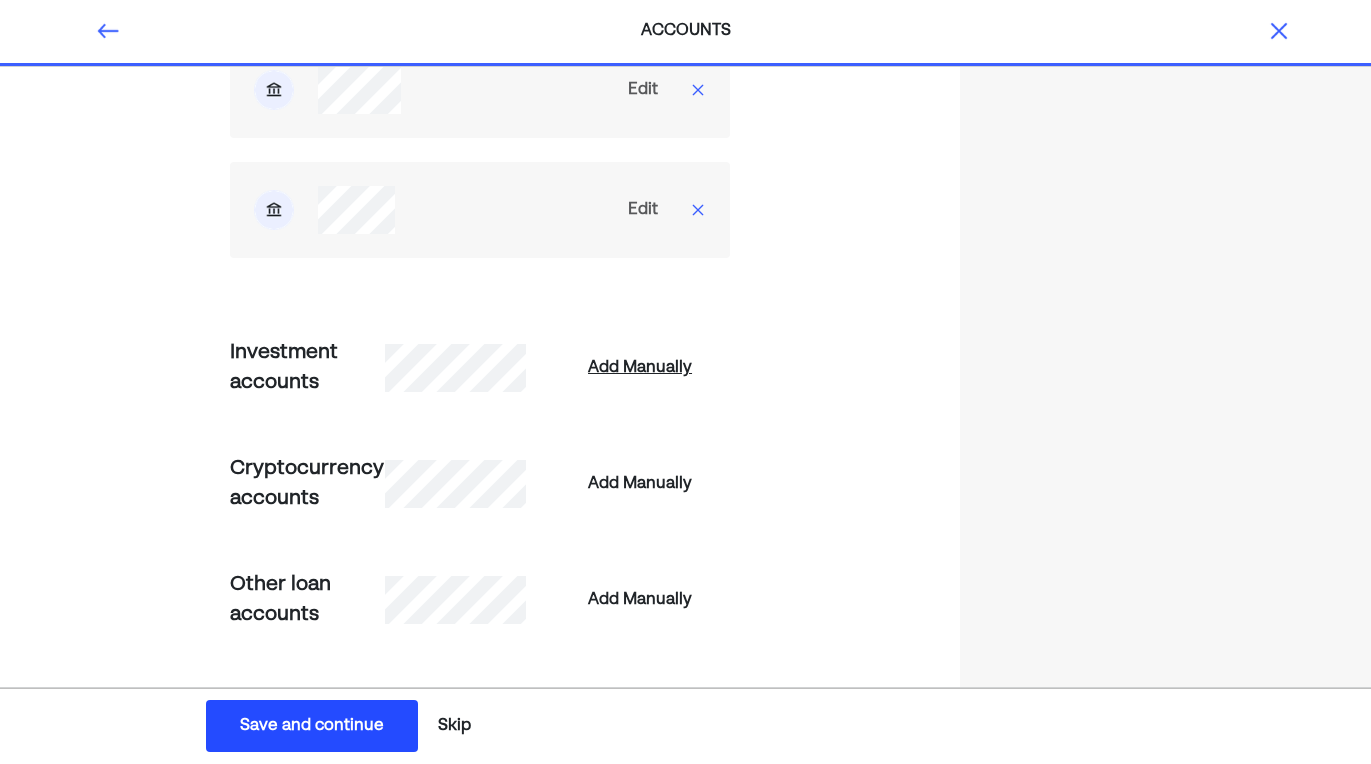 click on "Add Manually" at bounding box center [640, 368] 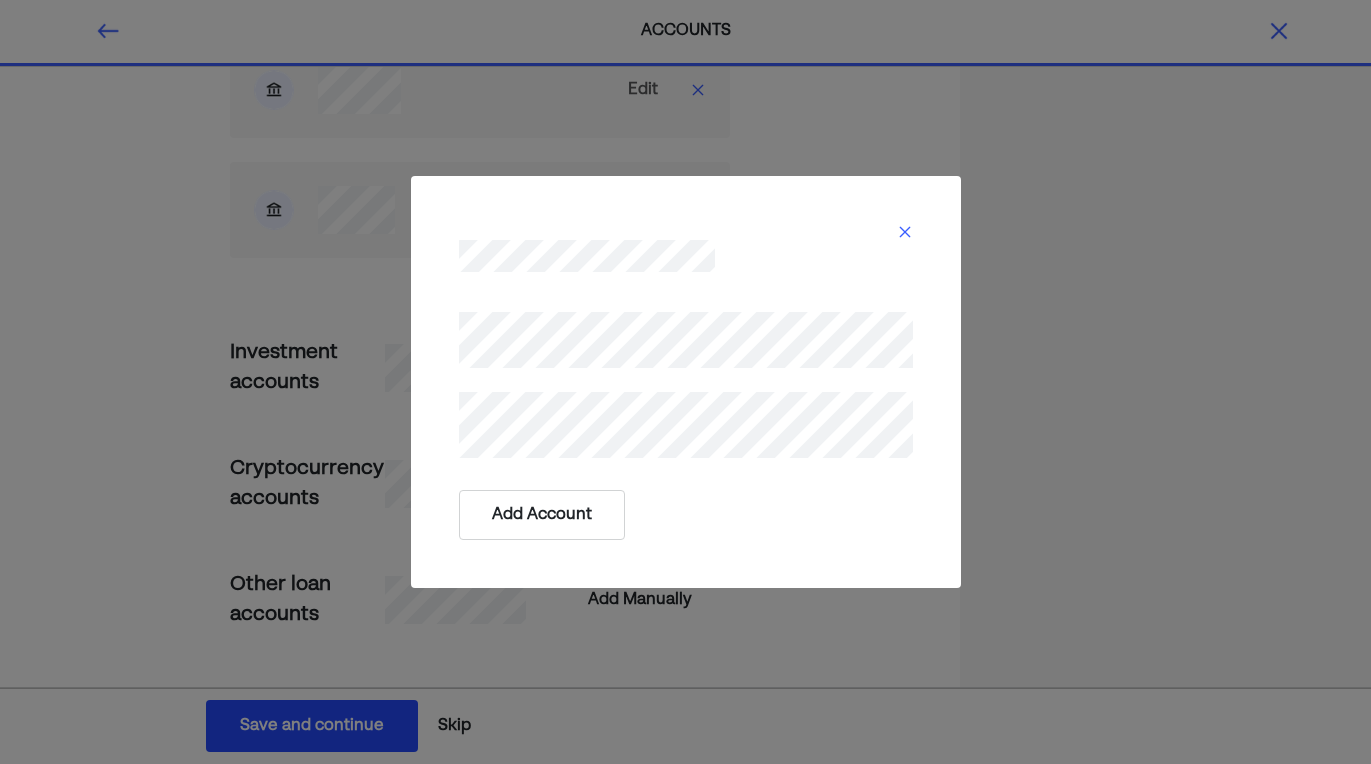 click on "Add Account" at bounding box center [542, 515] 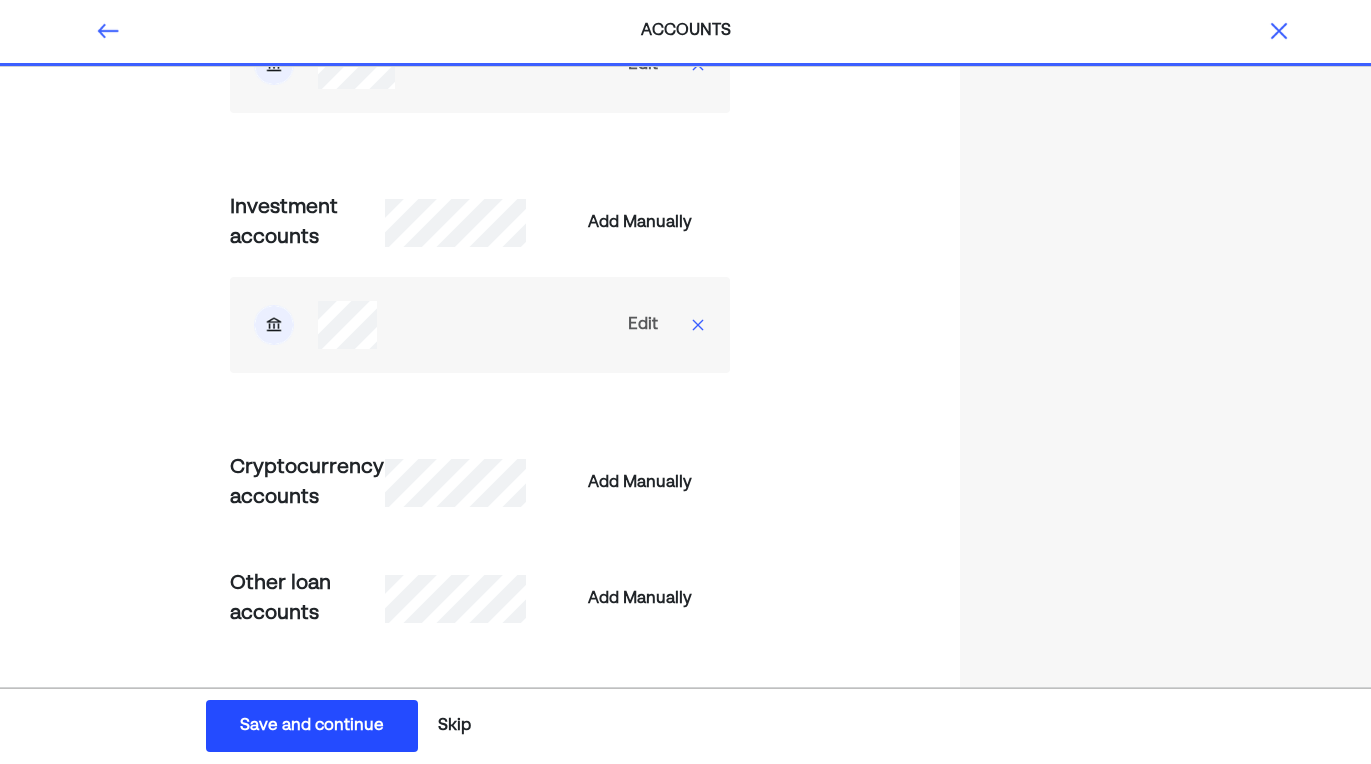 scroll, scrollTop: 2427, scrollLeft: 0, axis: vertical 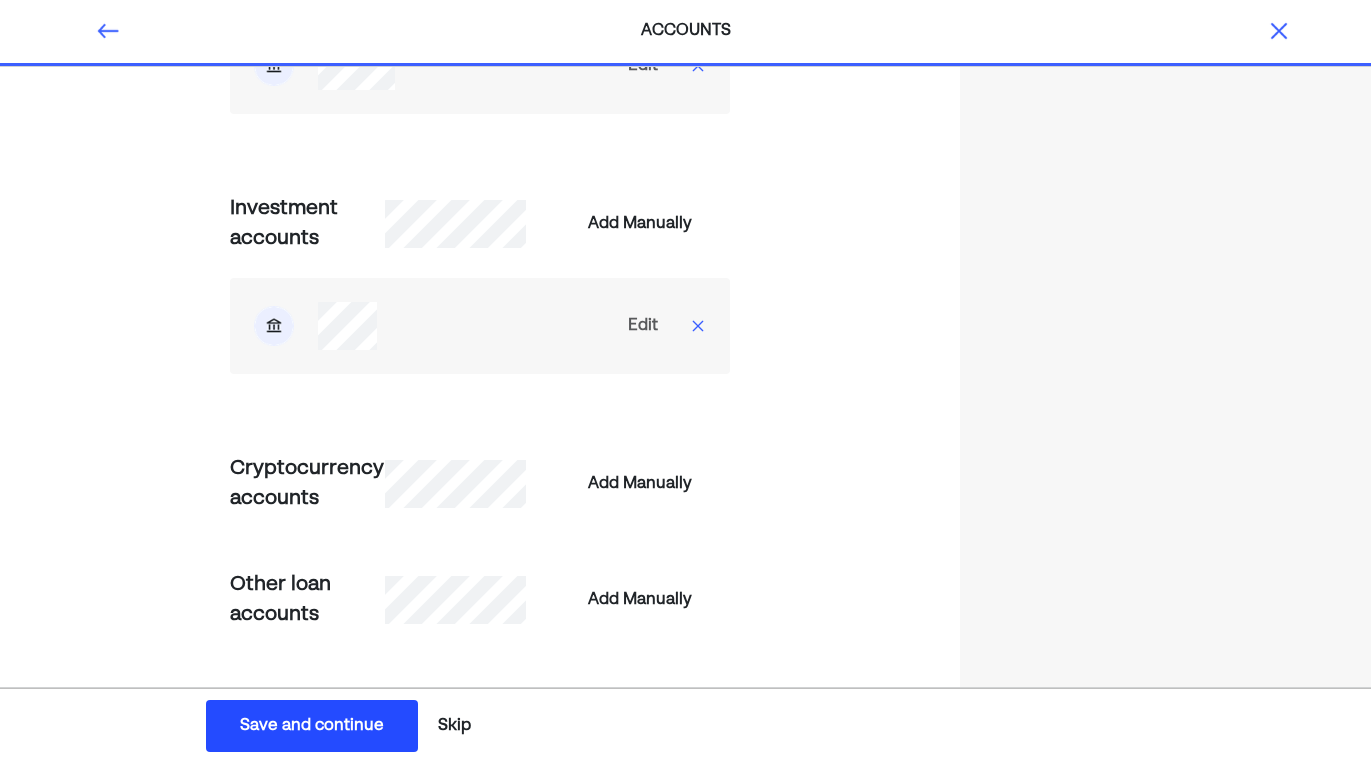 click on "Save and continue" at bounding box center (312, 726) 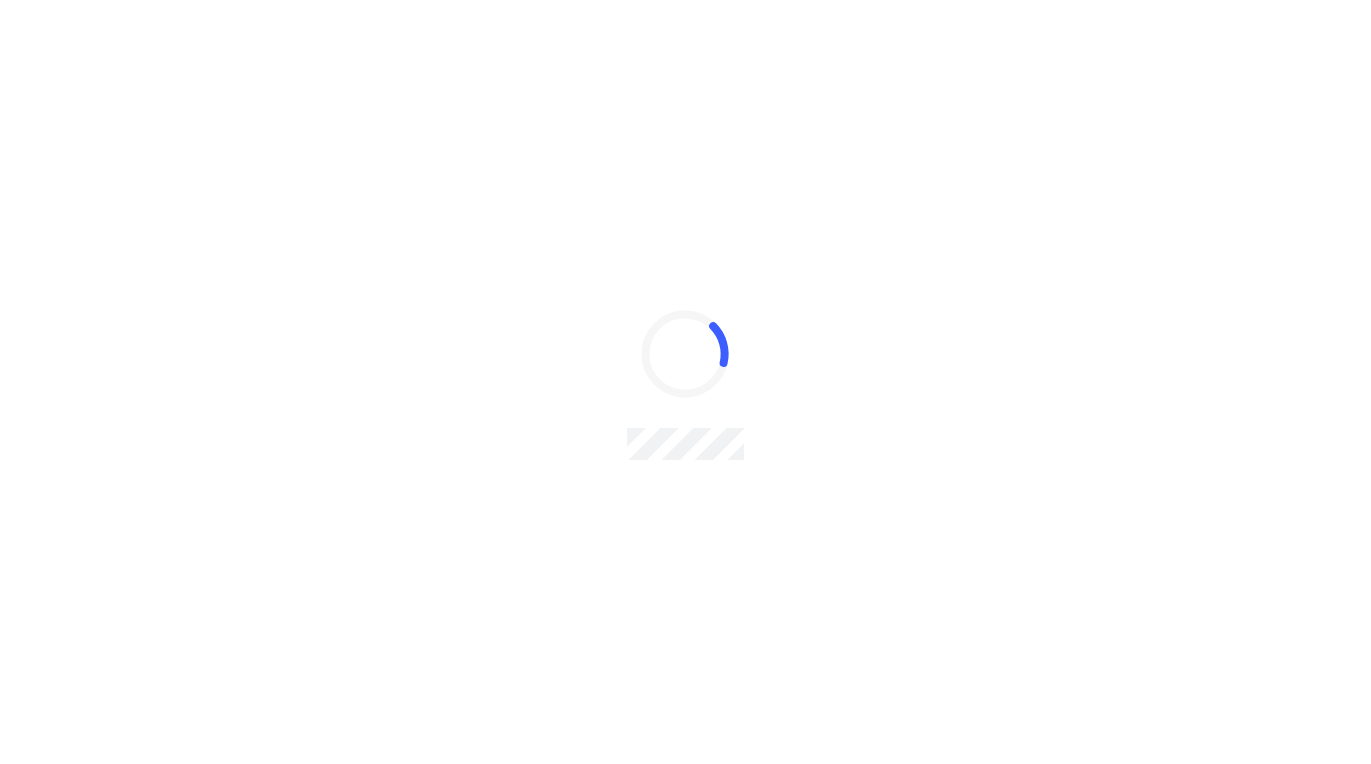 scroll, scrollTop: 0, scrollLeft: 0, axis: both 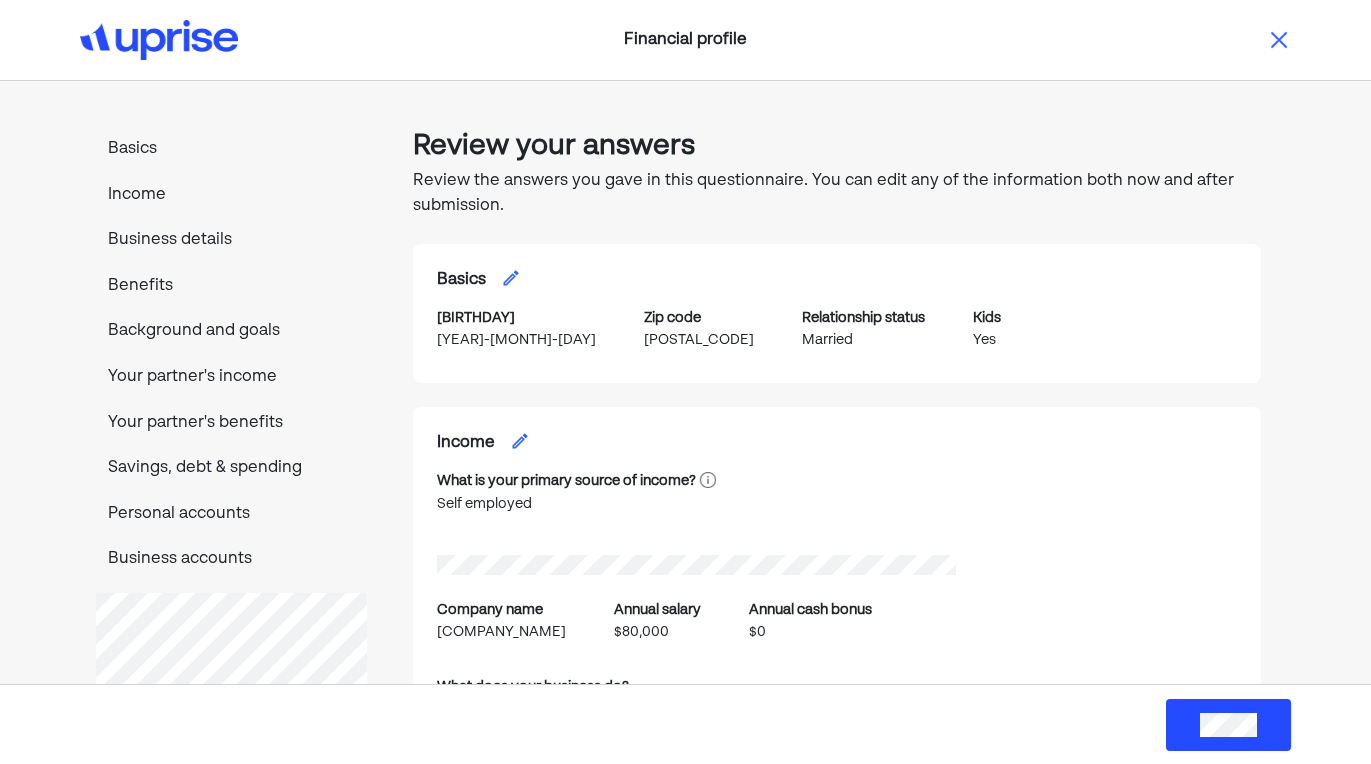 click on "Basics" at bounding box center (231, 150) 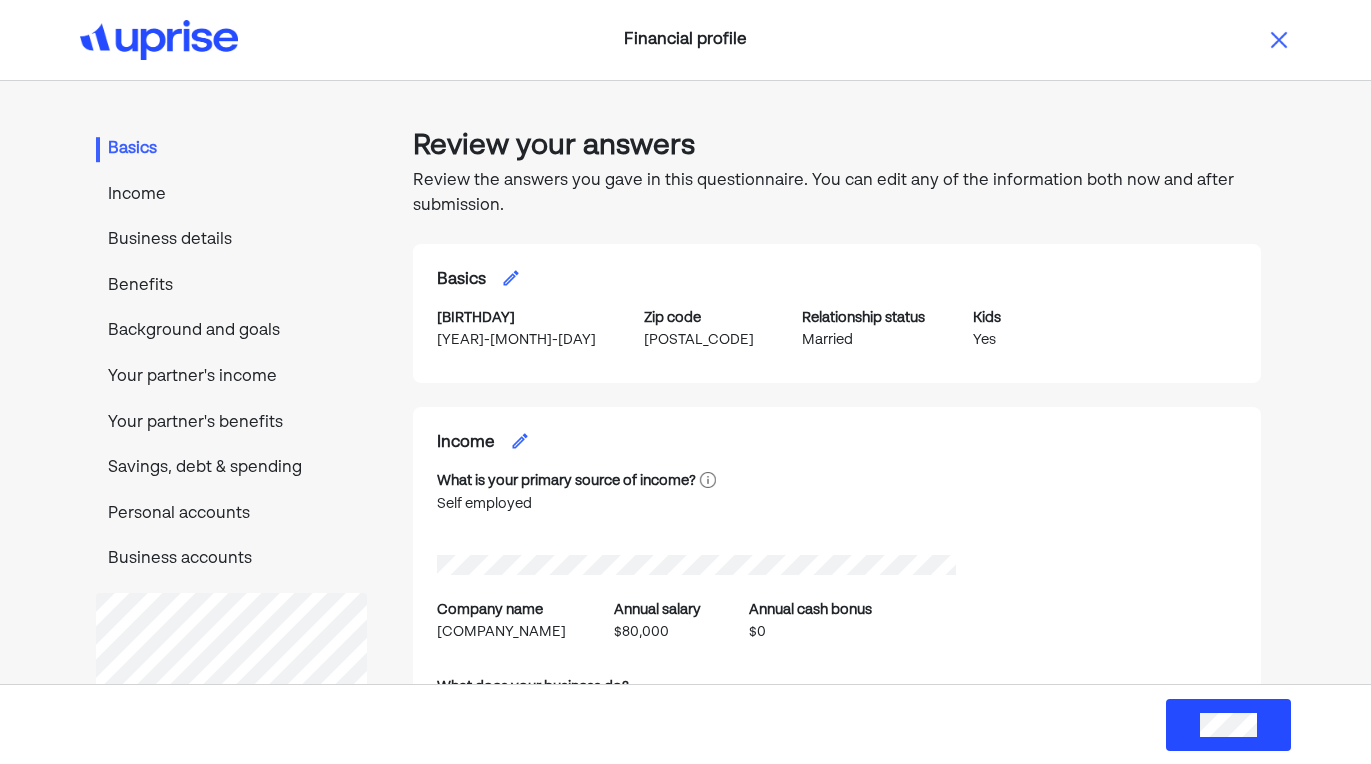 scroll, scrollTop: 0, scrollLeft: 0, axis: both 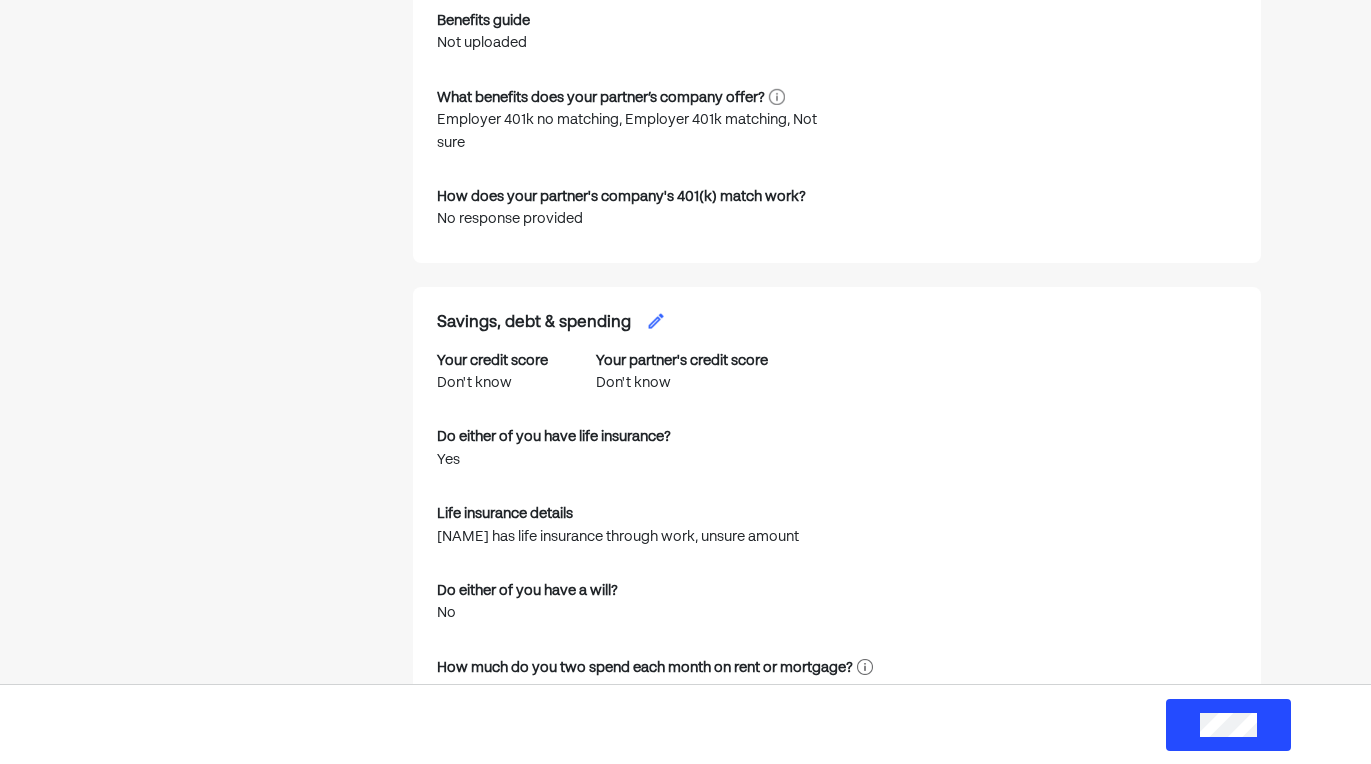 click at bounding box center (656, 321) 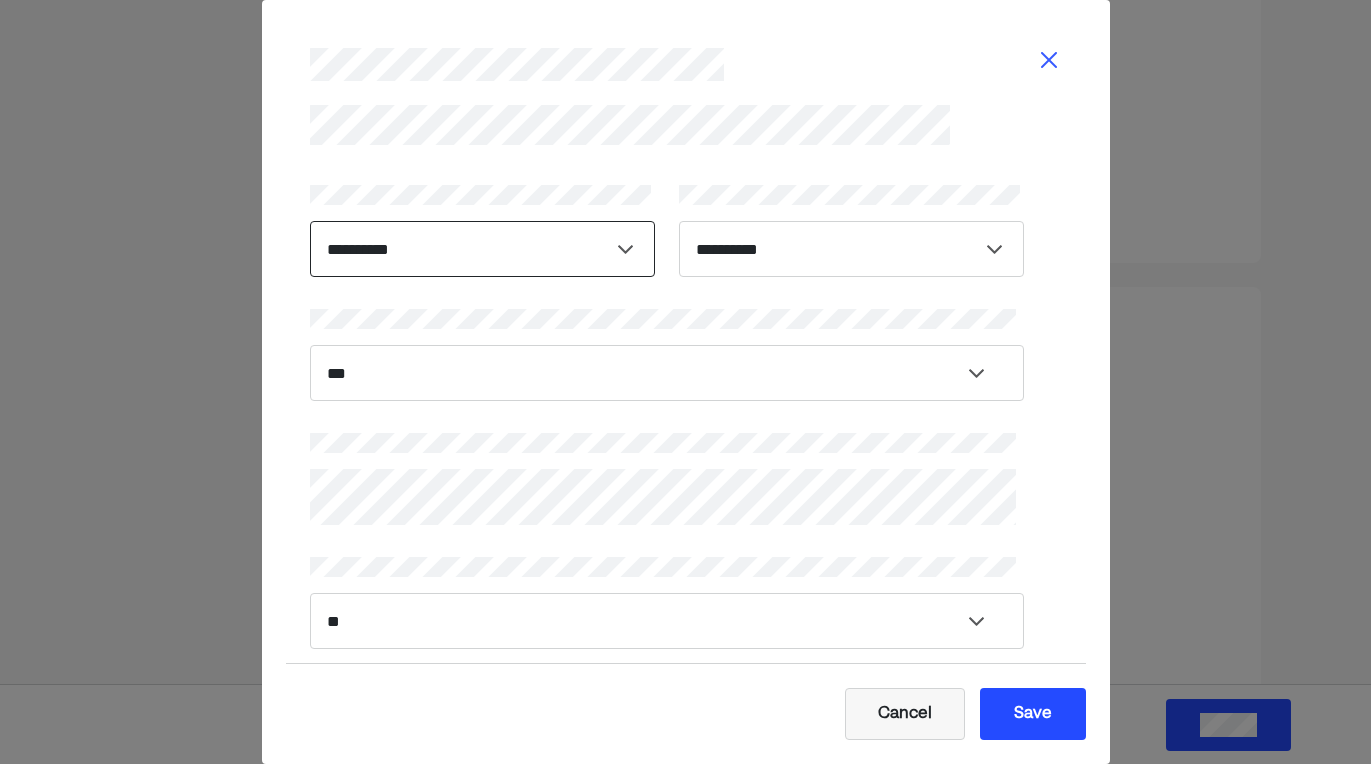 select on "*******" 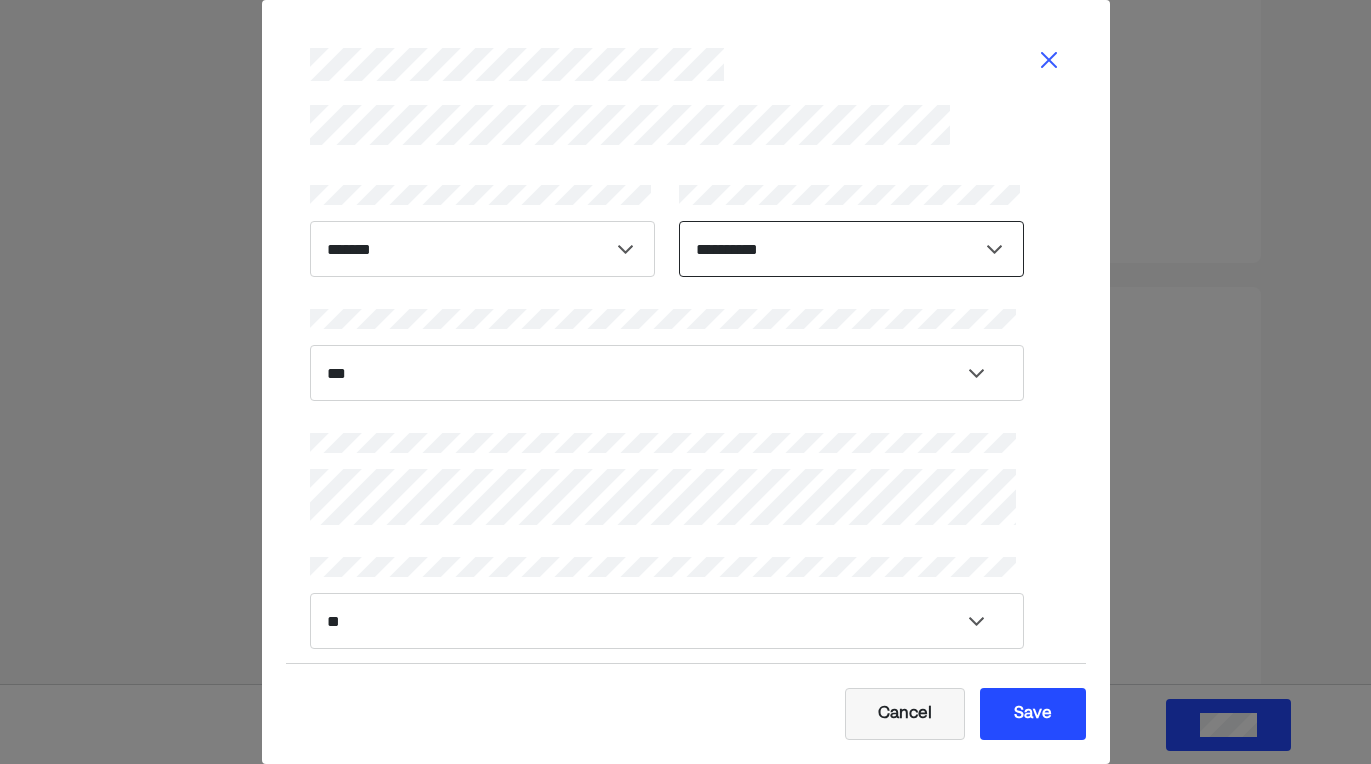 select on "*******" 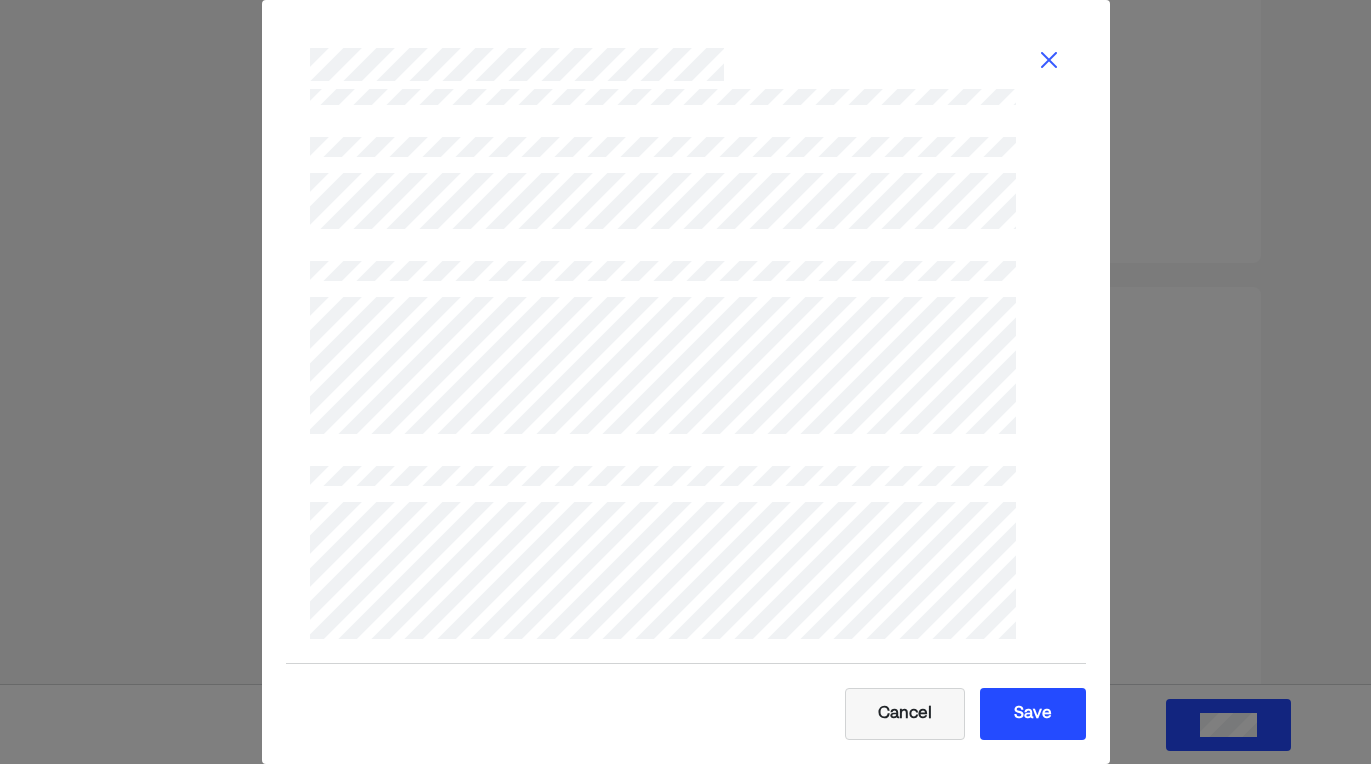 scroll, scrollTop: 668, scrollLeft: 0, axis: vertical 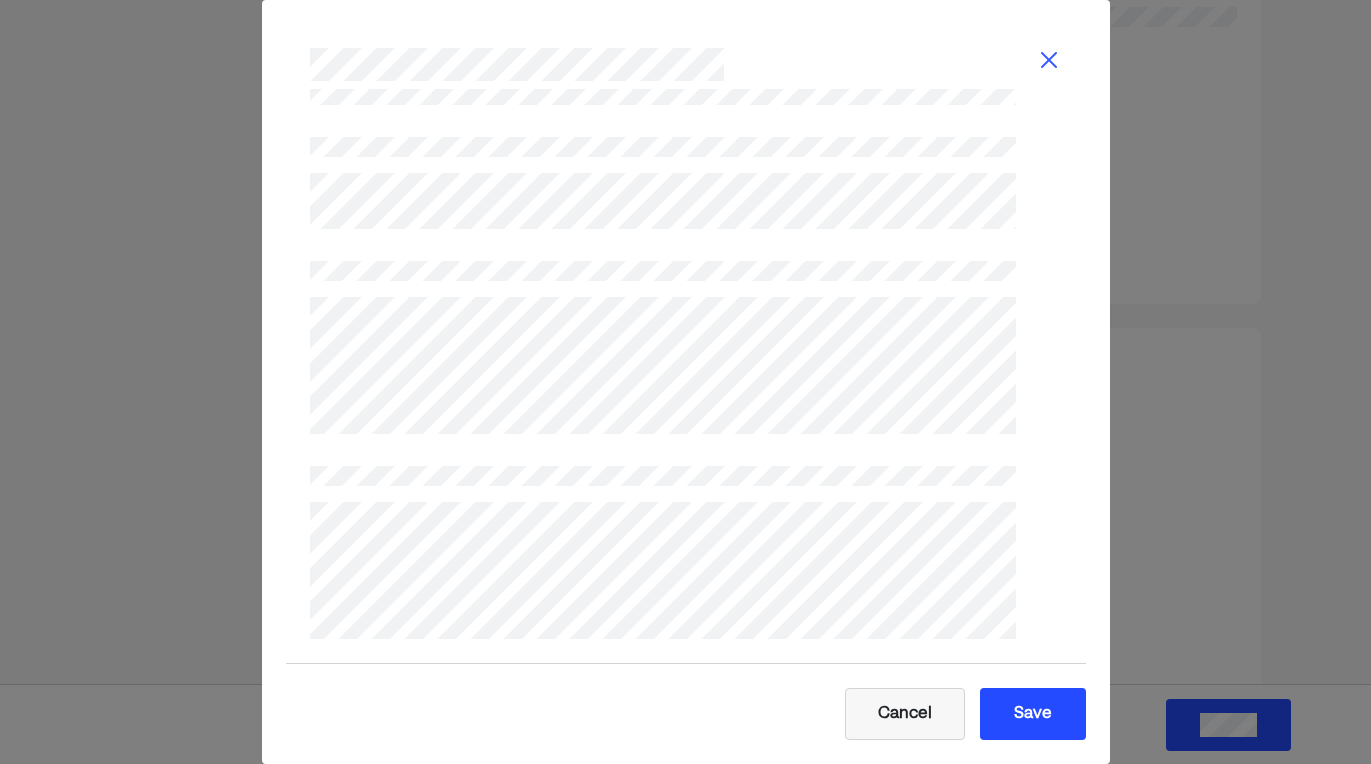 click on "Save" at bounding box center [1033, 714] 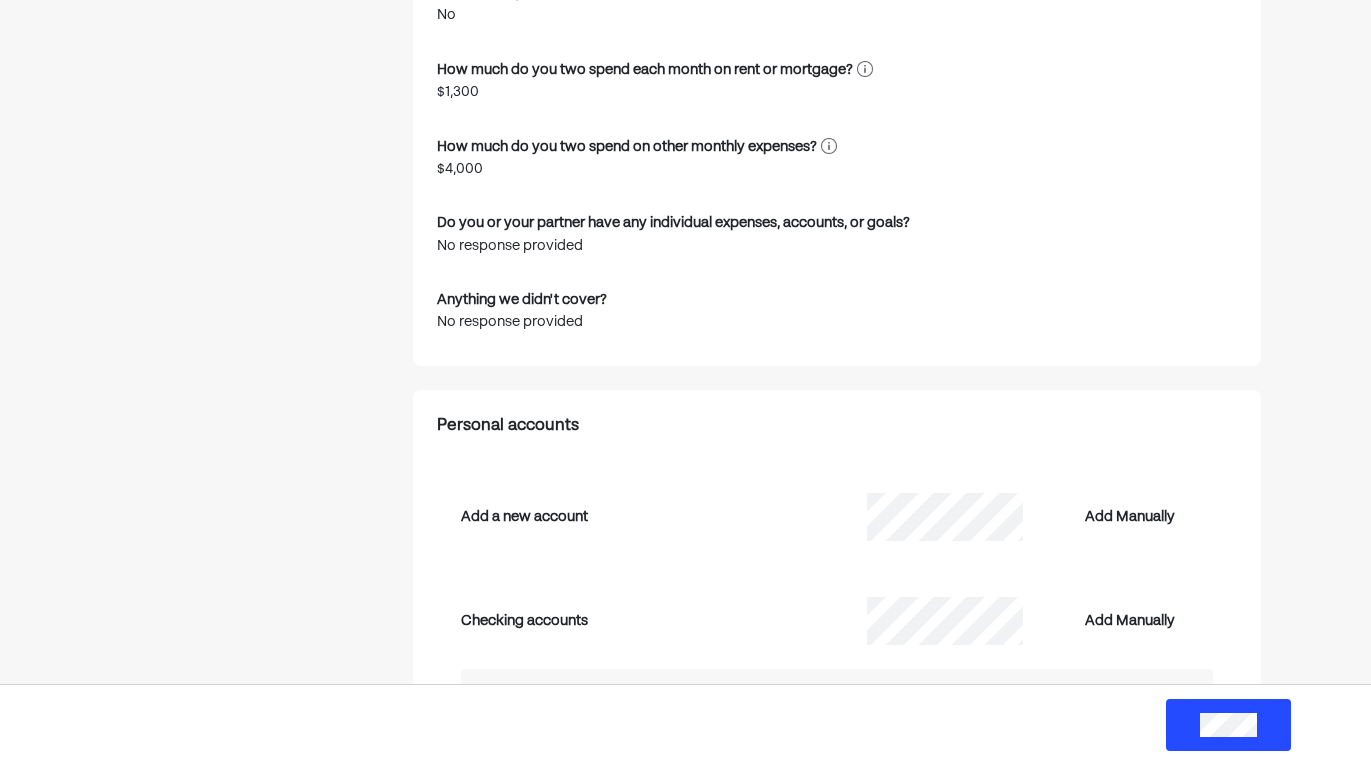 scroll, scrollTop: 4823, scrollLeft: 0, axis: vertical 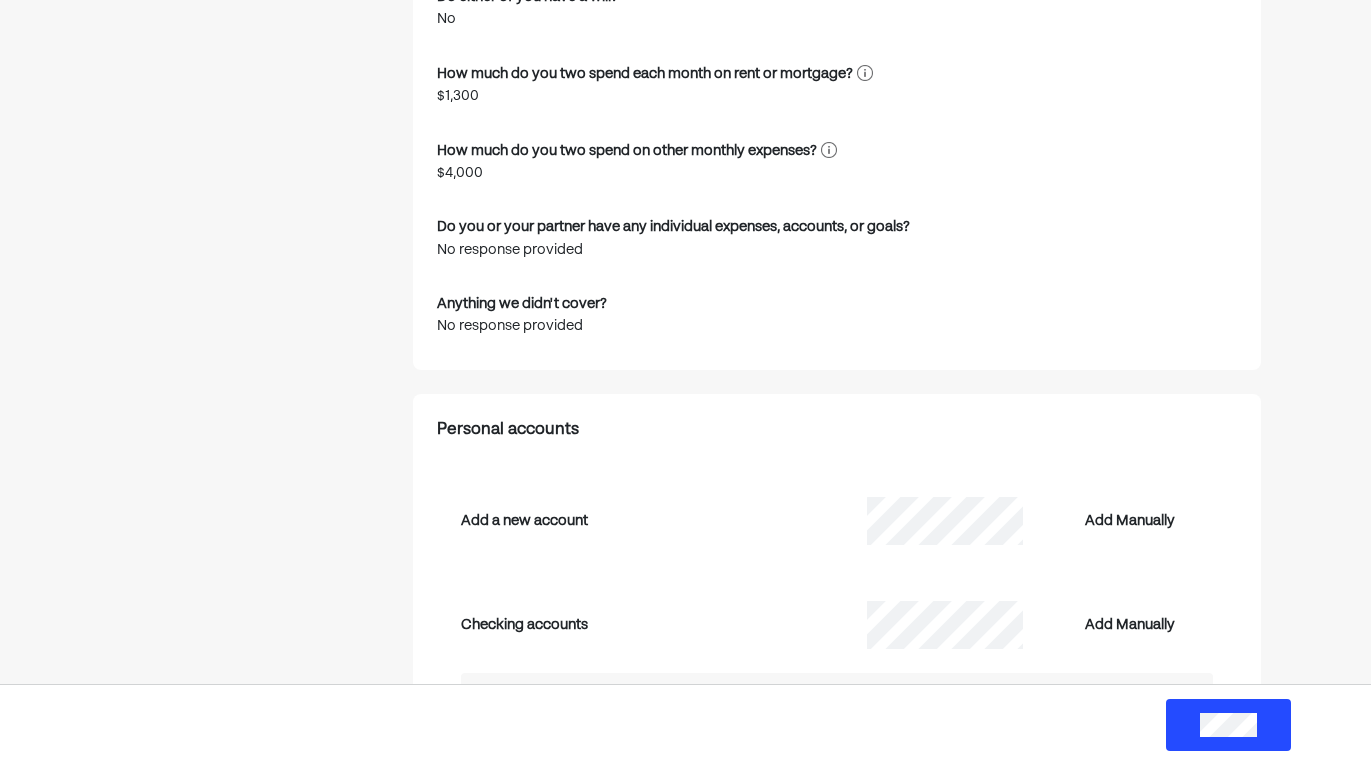 click at bounding box center (829, 150) 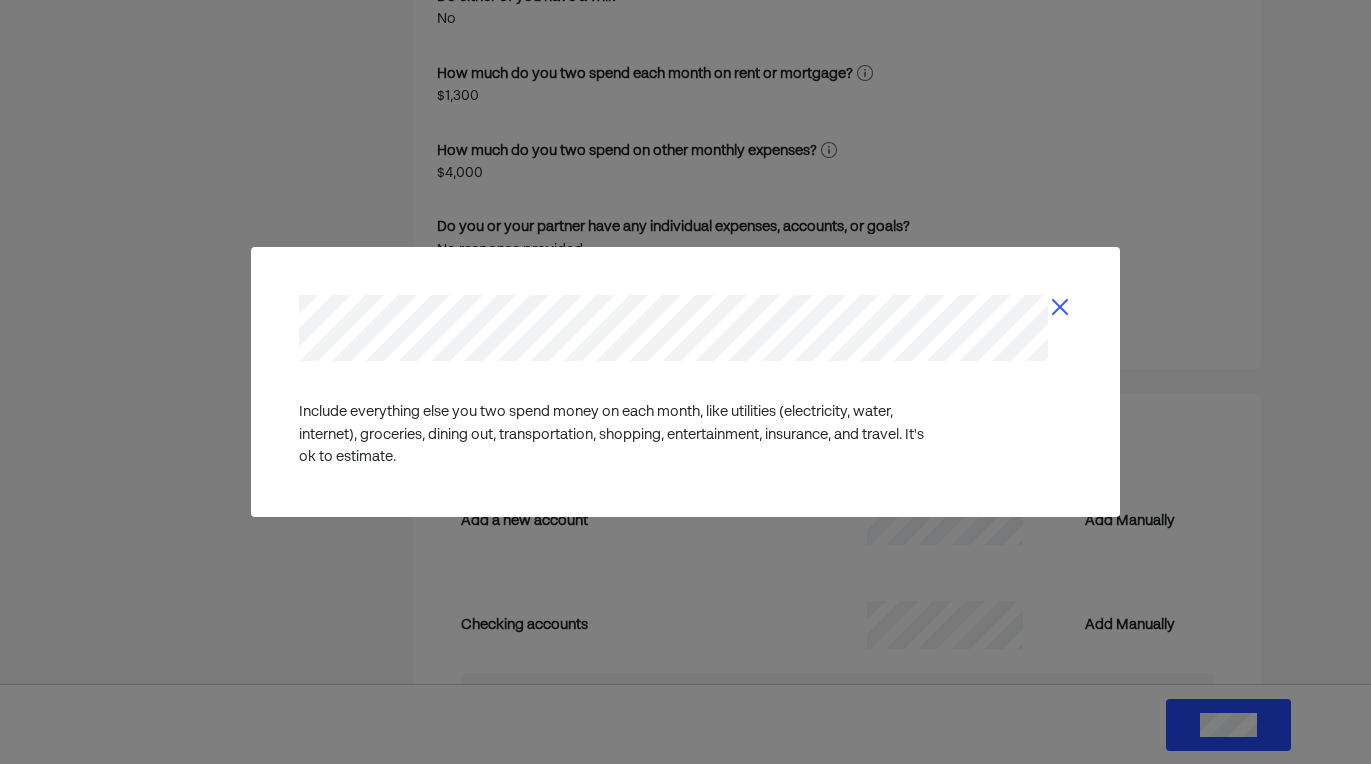 click at bounding box center [1060, 307] 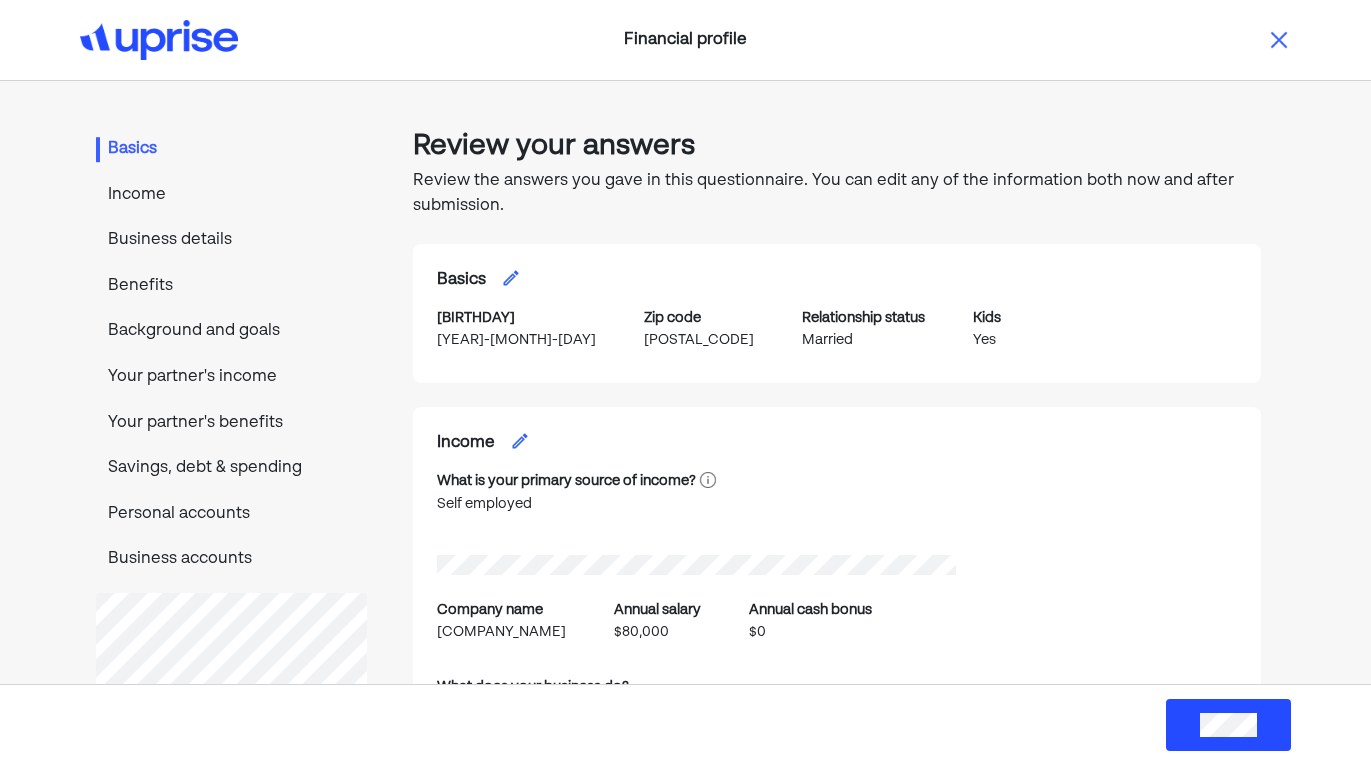 scroll, scrollTop: 0, scrollLeft: 0, axis: both 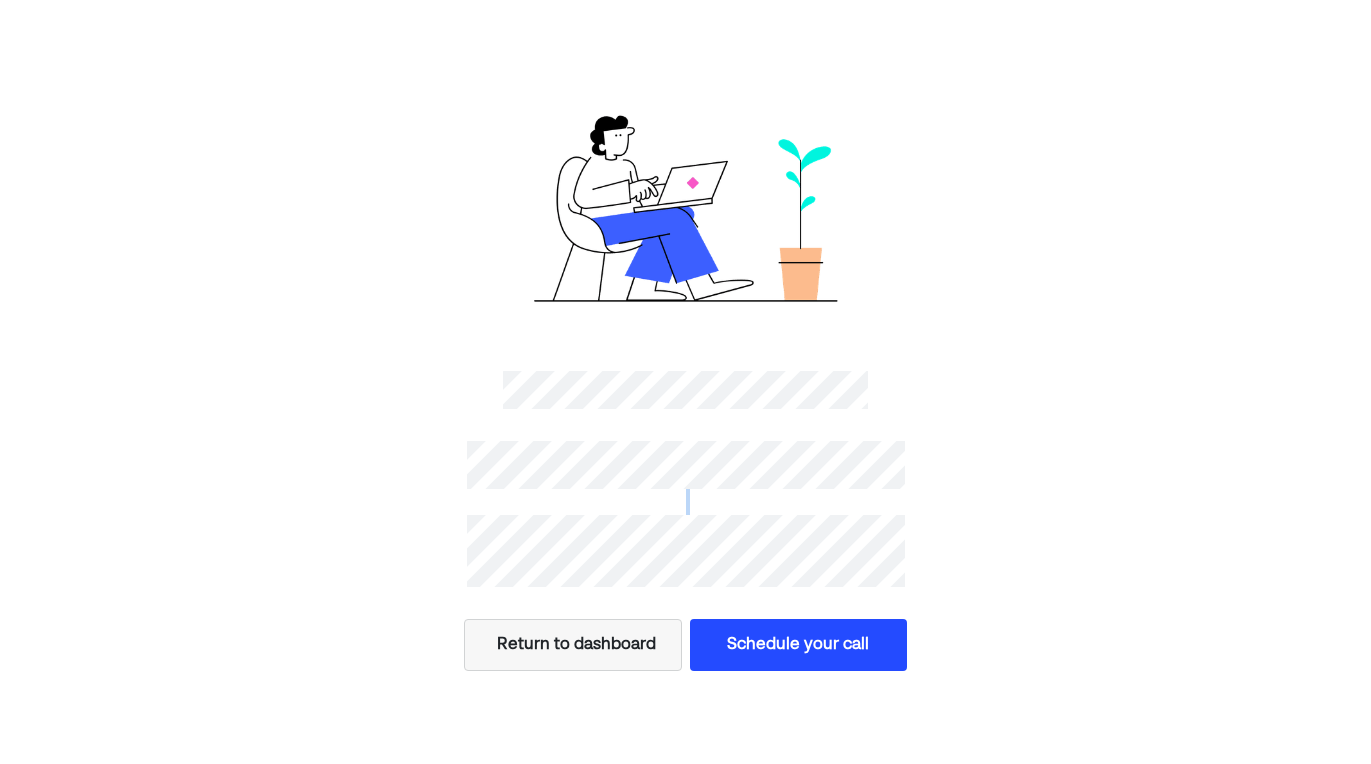 click on "Return to dashboard Schedule your call" at bounding box center (685, 382) 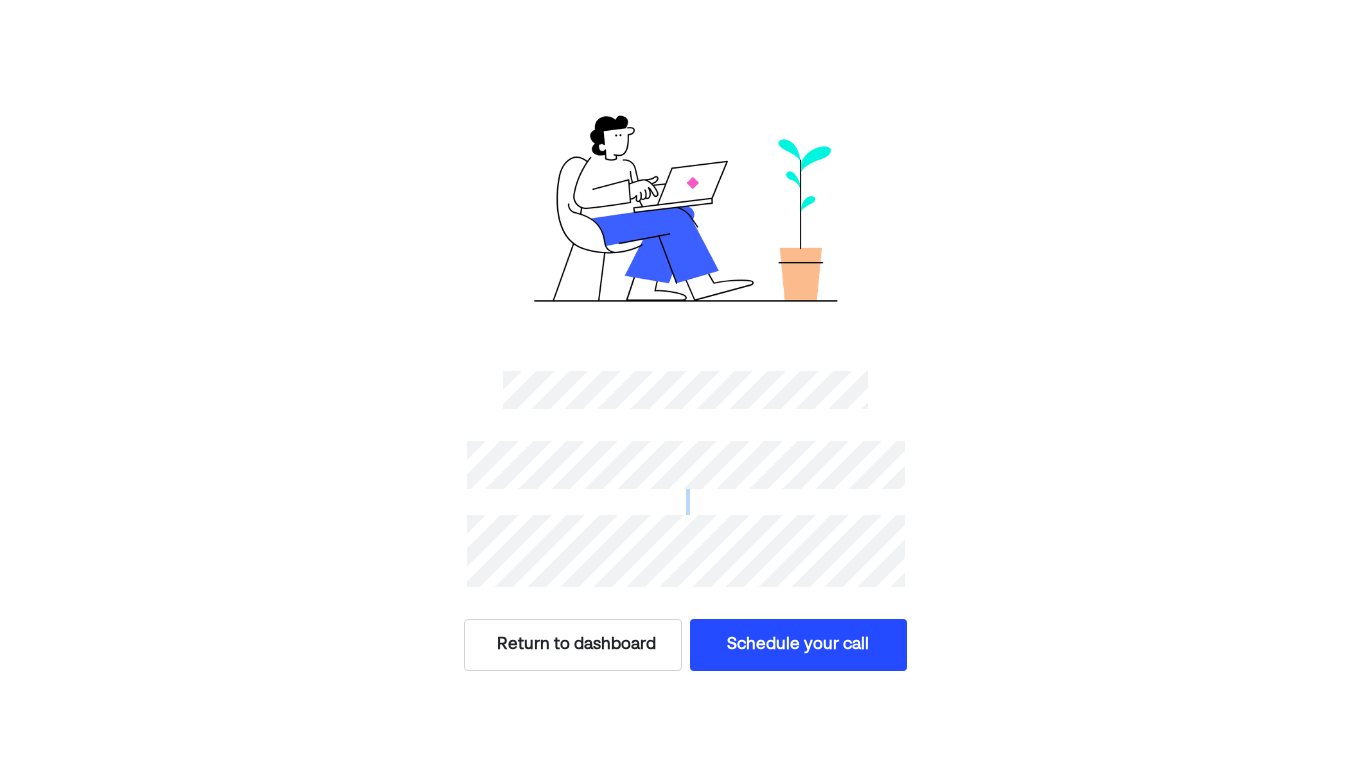 click on "Return to dashboard" at bounding box center (573, 645) 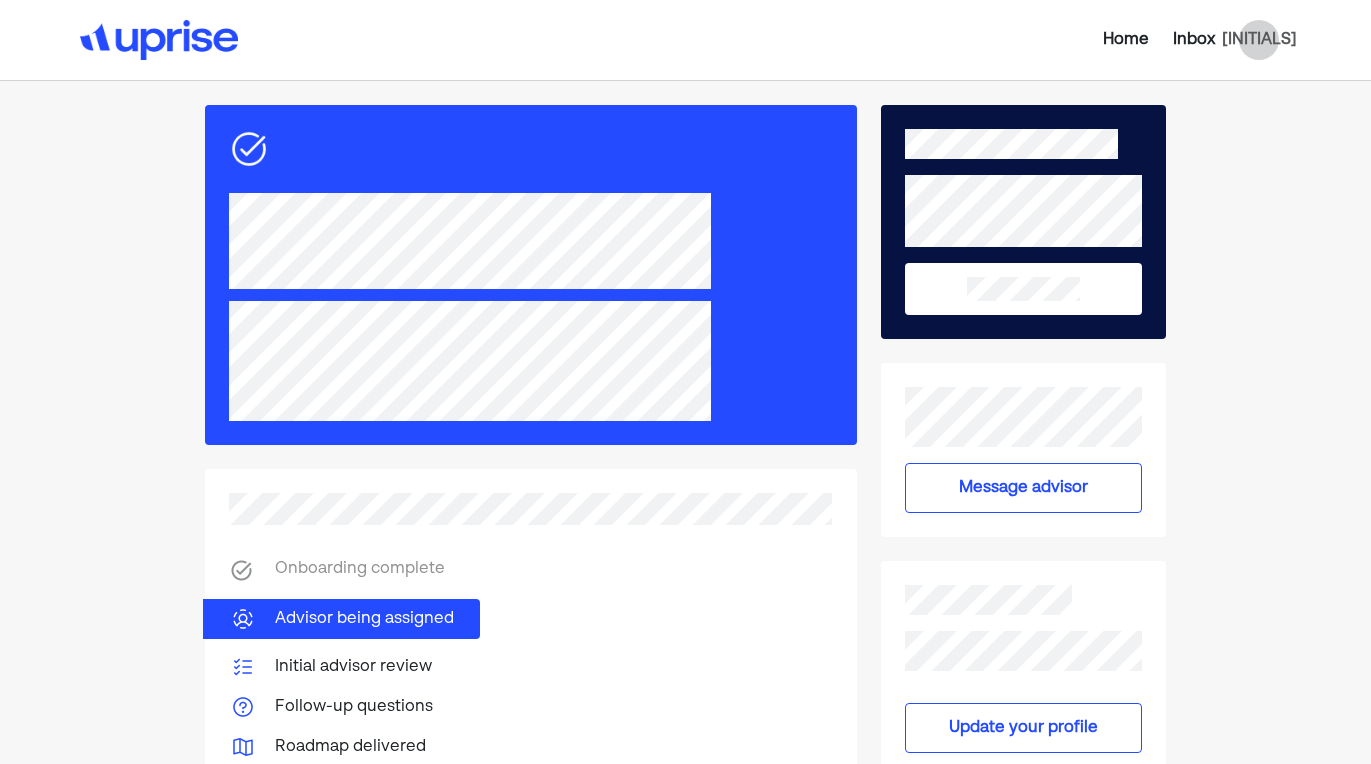 scroll, scrollTop: 0, scrollLeft: 0, axis: both 